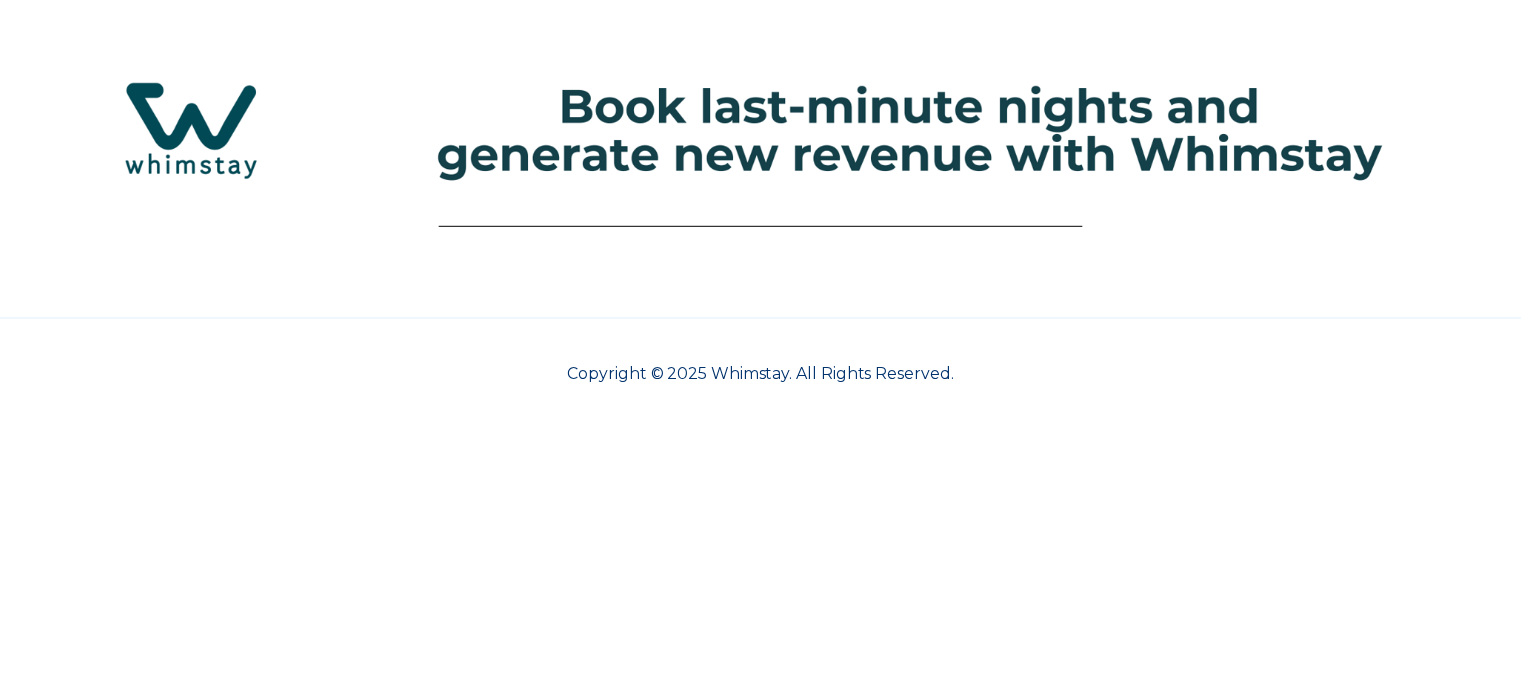 scroll, scrollTop: 0, scrollLeft: 0, axis: both 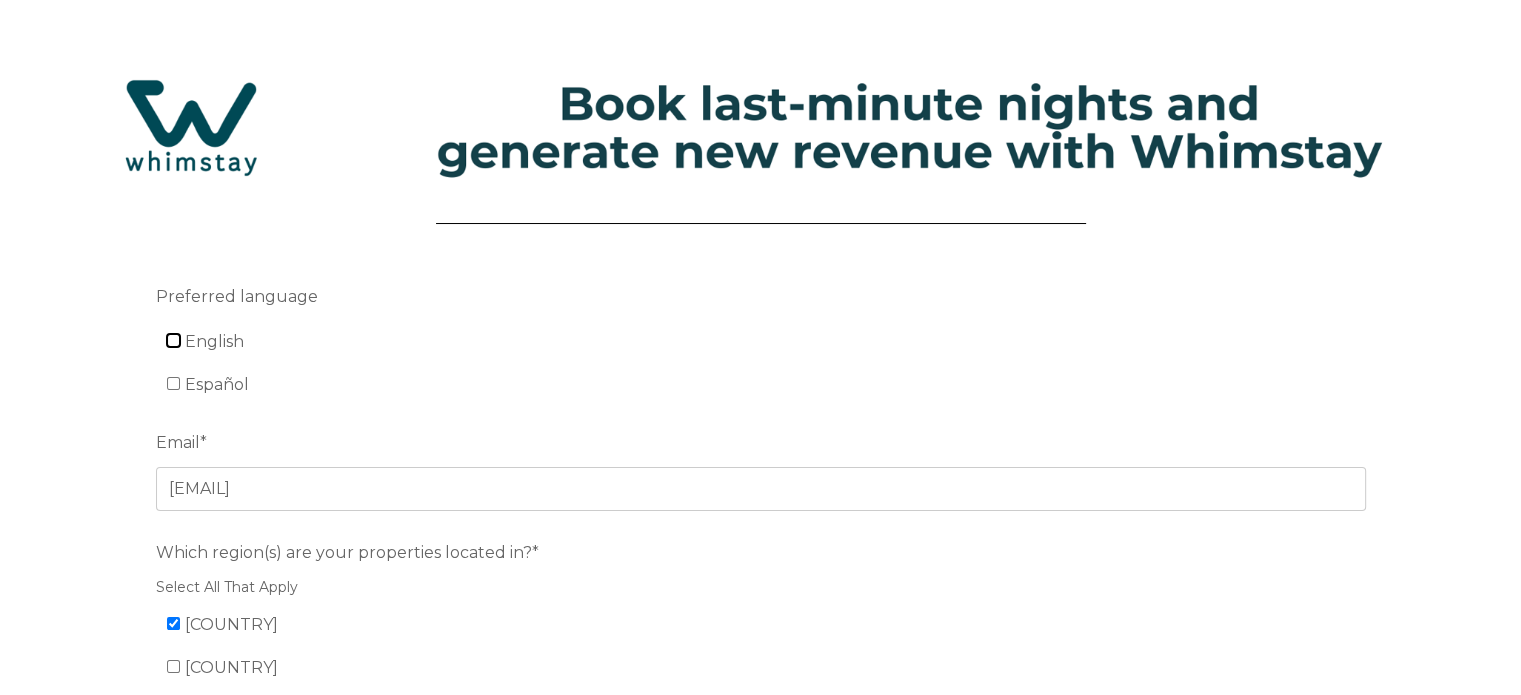 click on "English" at bounding box center [173, 340] 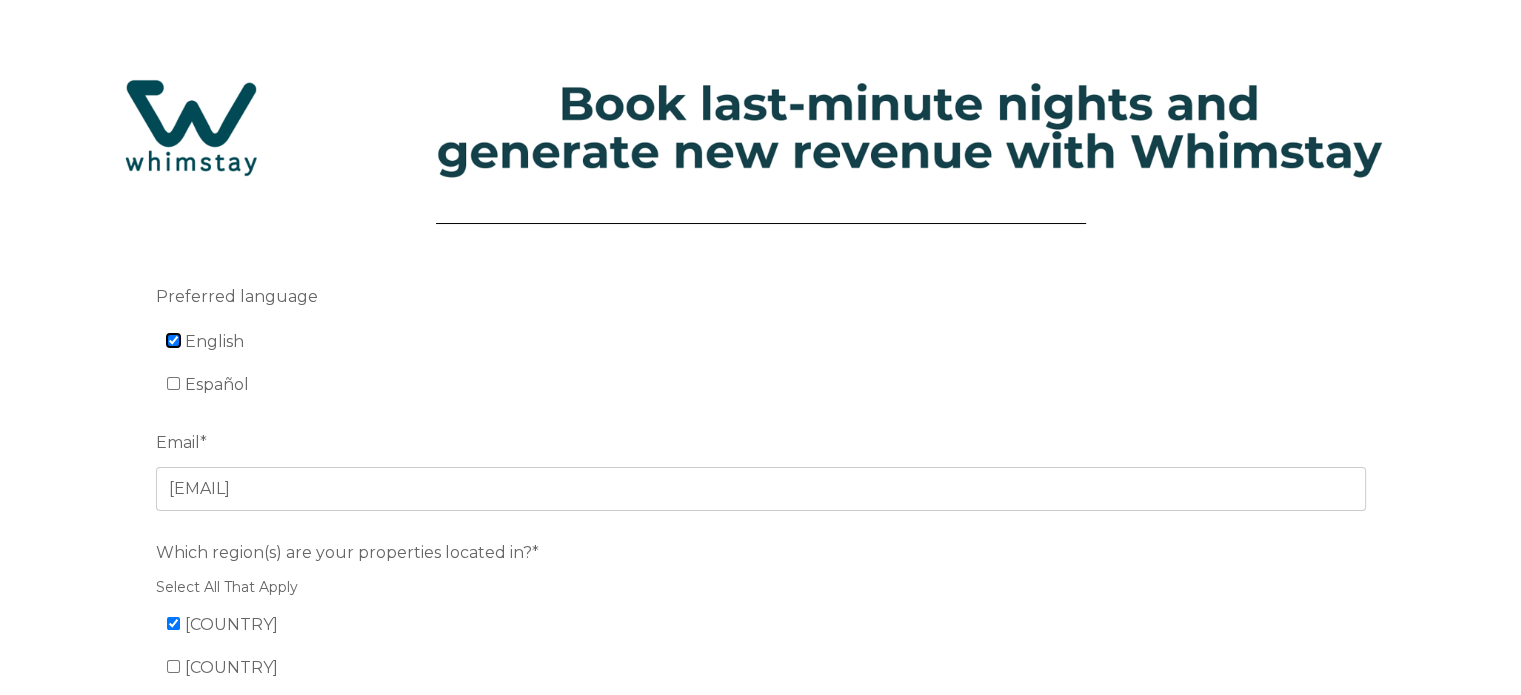 checkbox on "true" 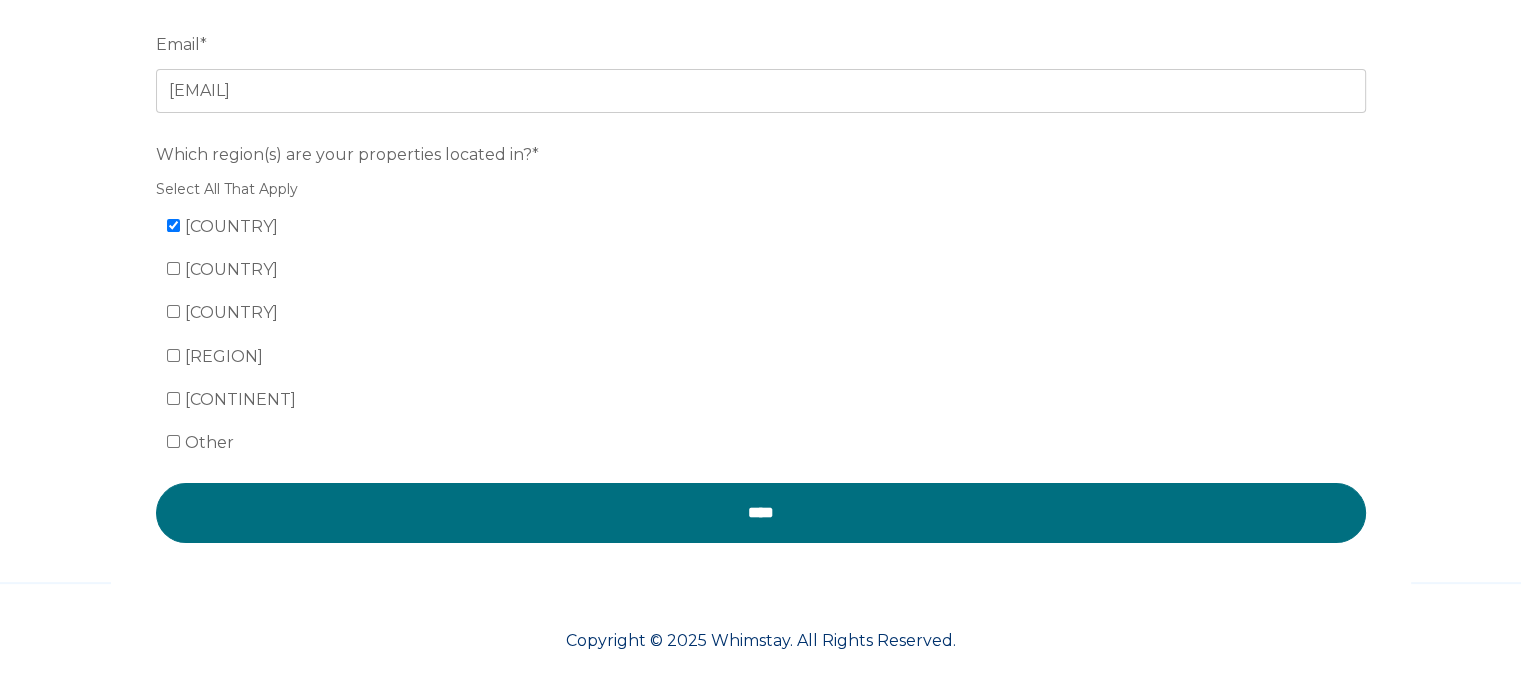 scroll, scrollTop: 402, scrollLeft: 0, axis: vertical 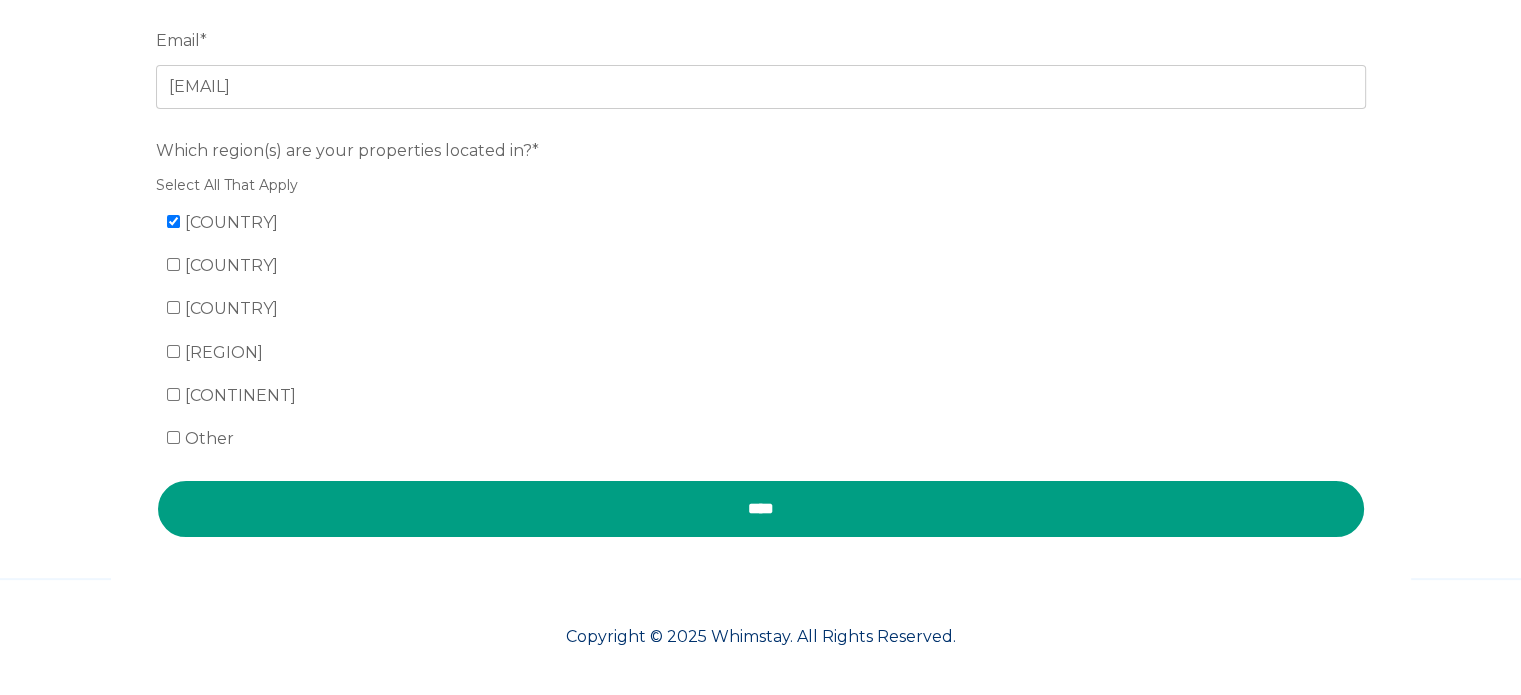 click on "****" at bounding box center (761, 509) 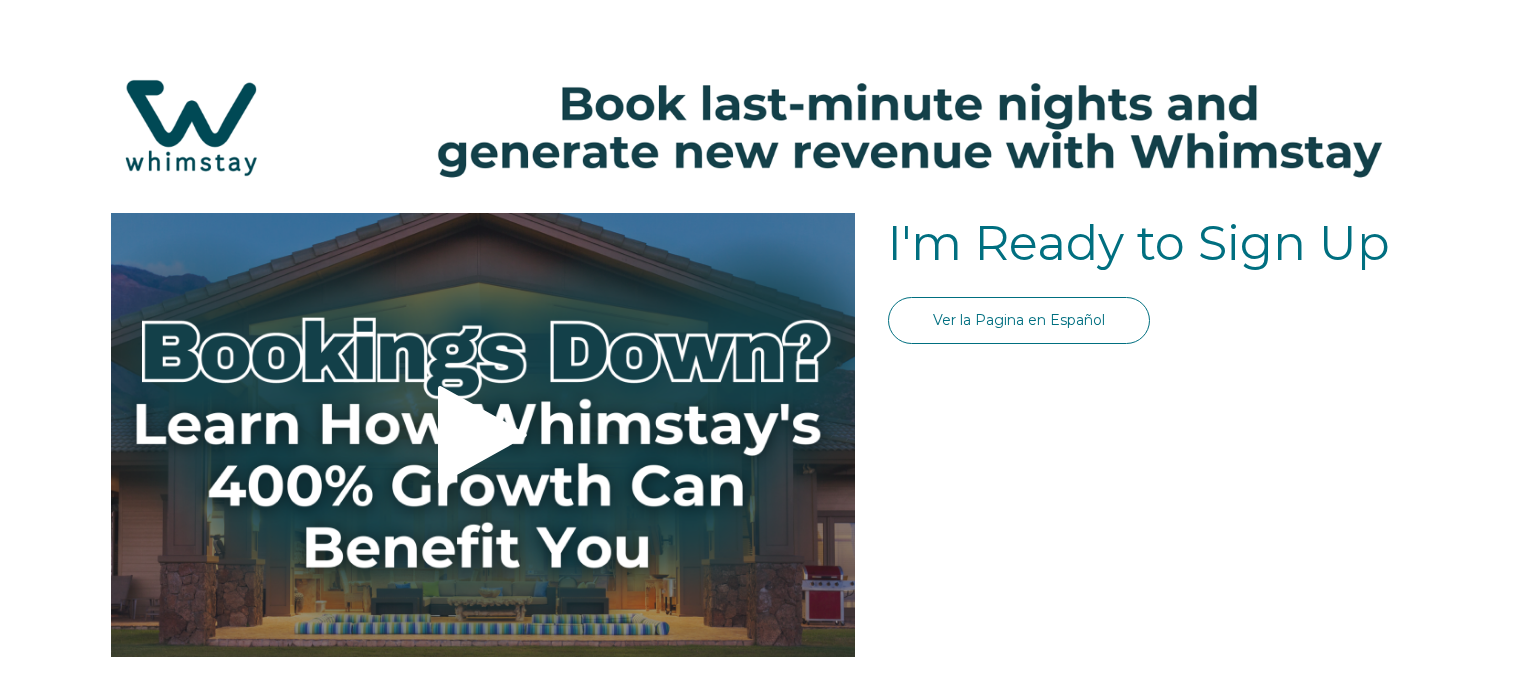 scroll, scrollTop: 0, scrollLeft: 0, axis: both 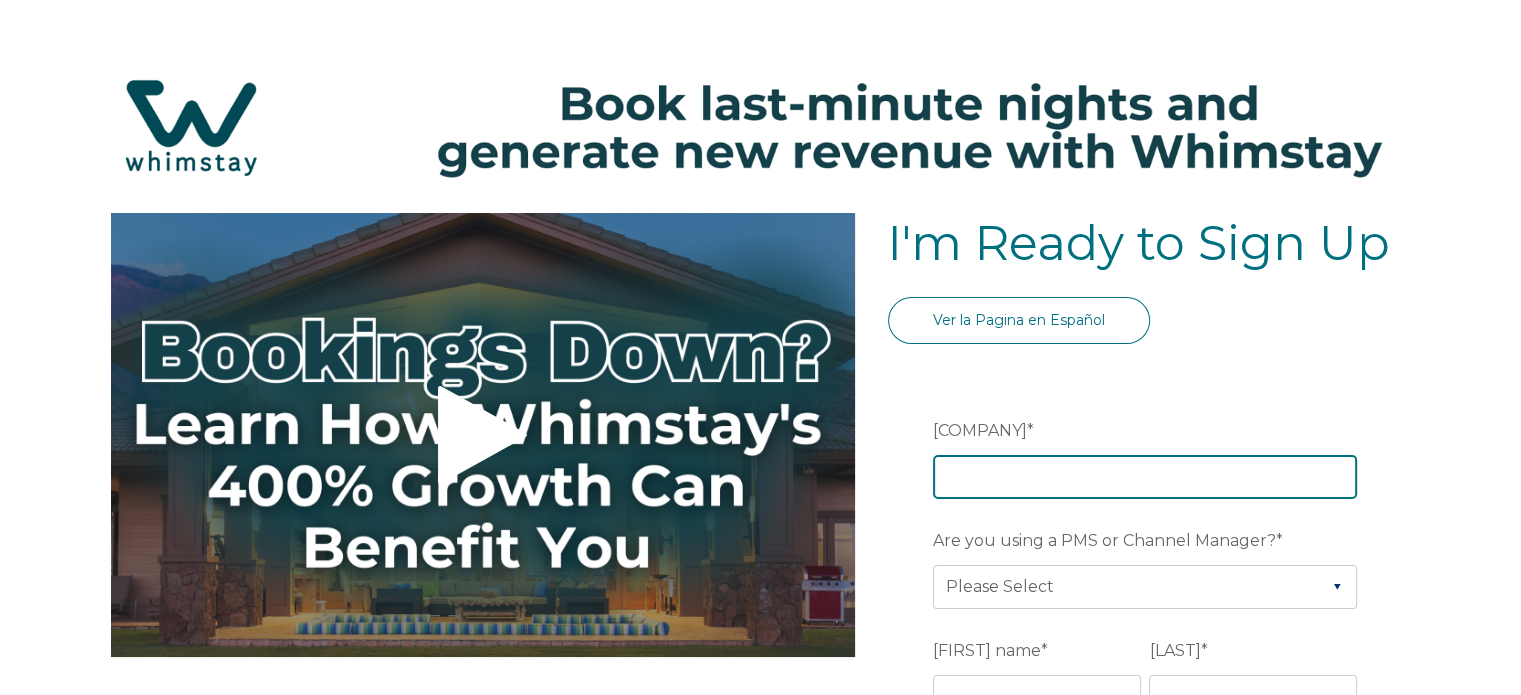 click on "[COMPANY]" at bounding box center (1145, 477) 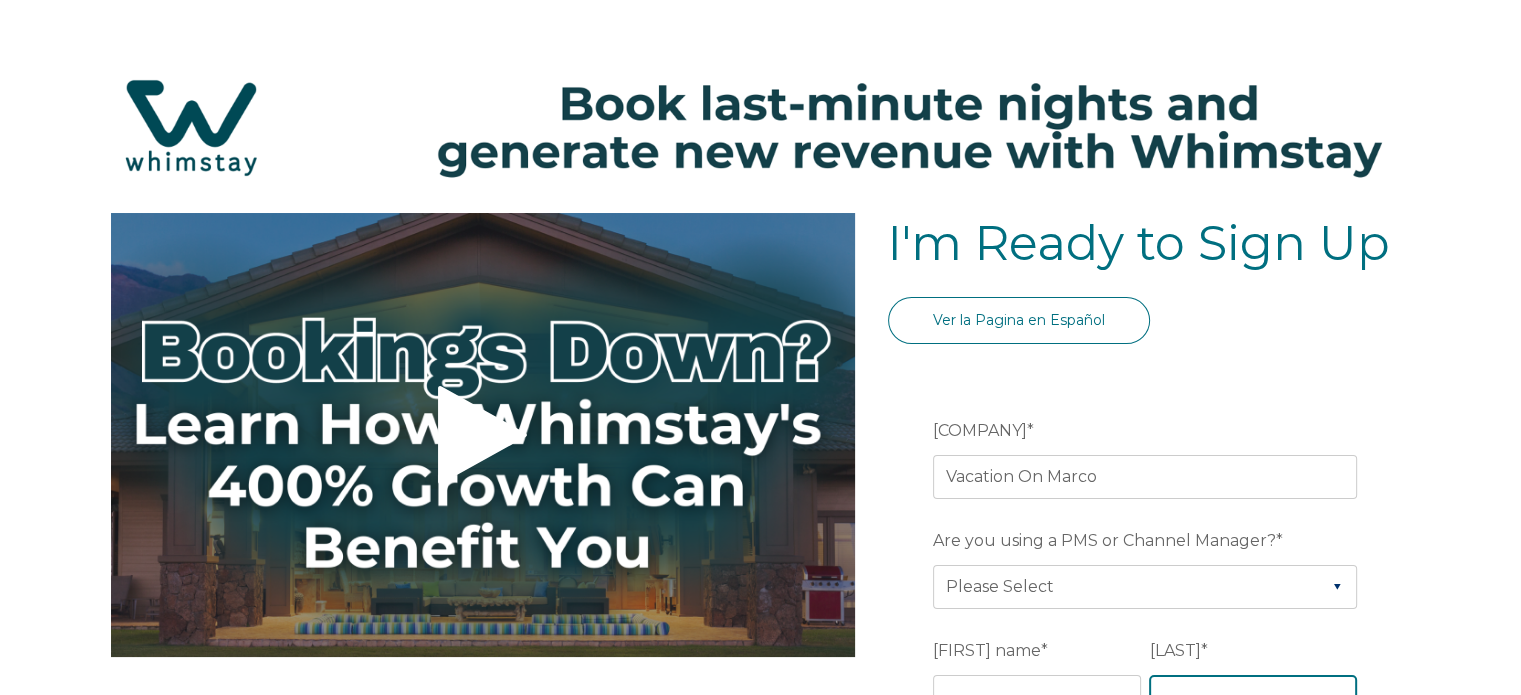 type on "VOM" 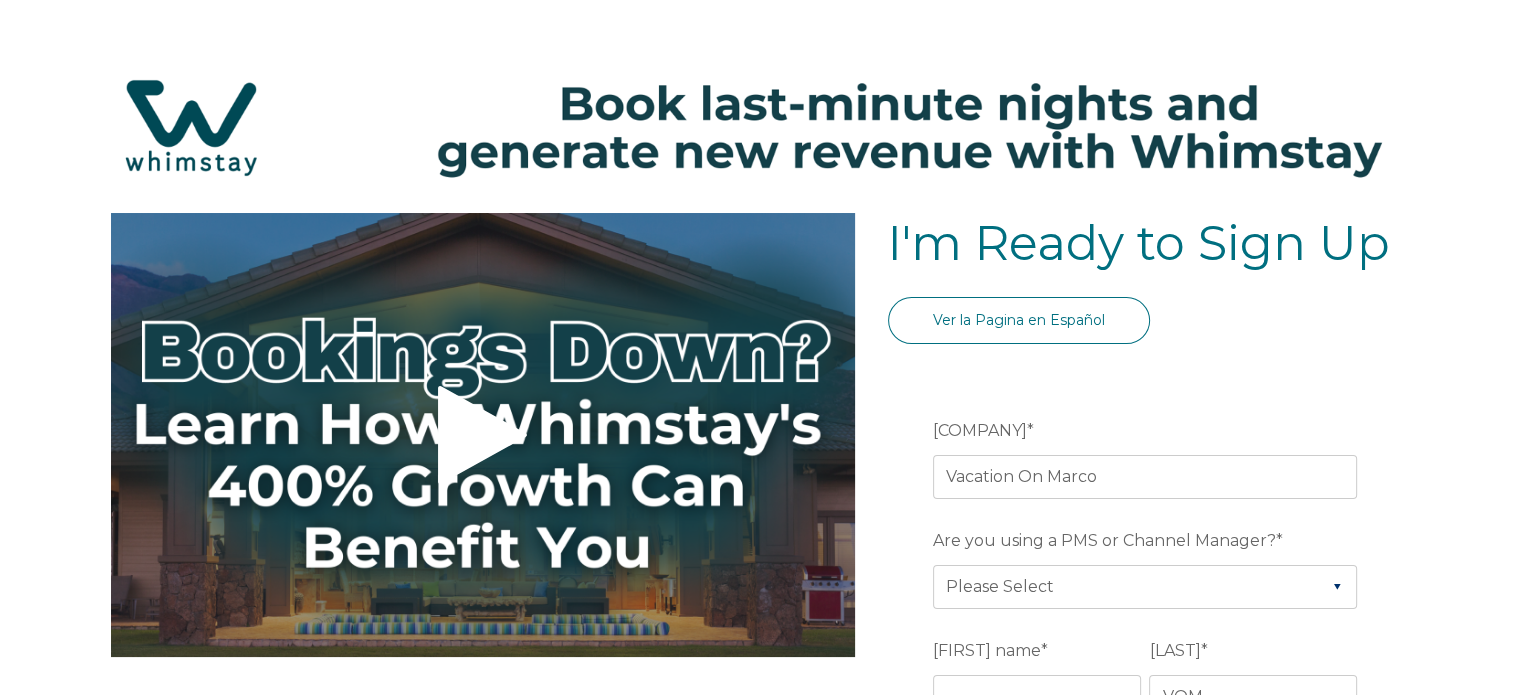 type on "[CITY]" 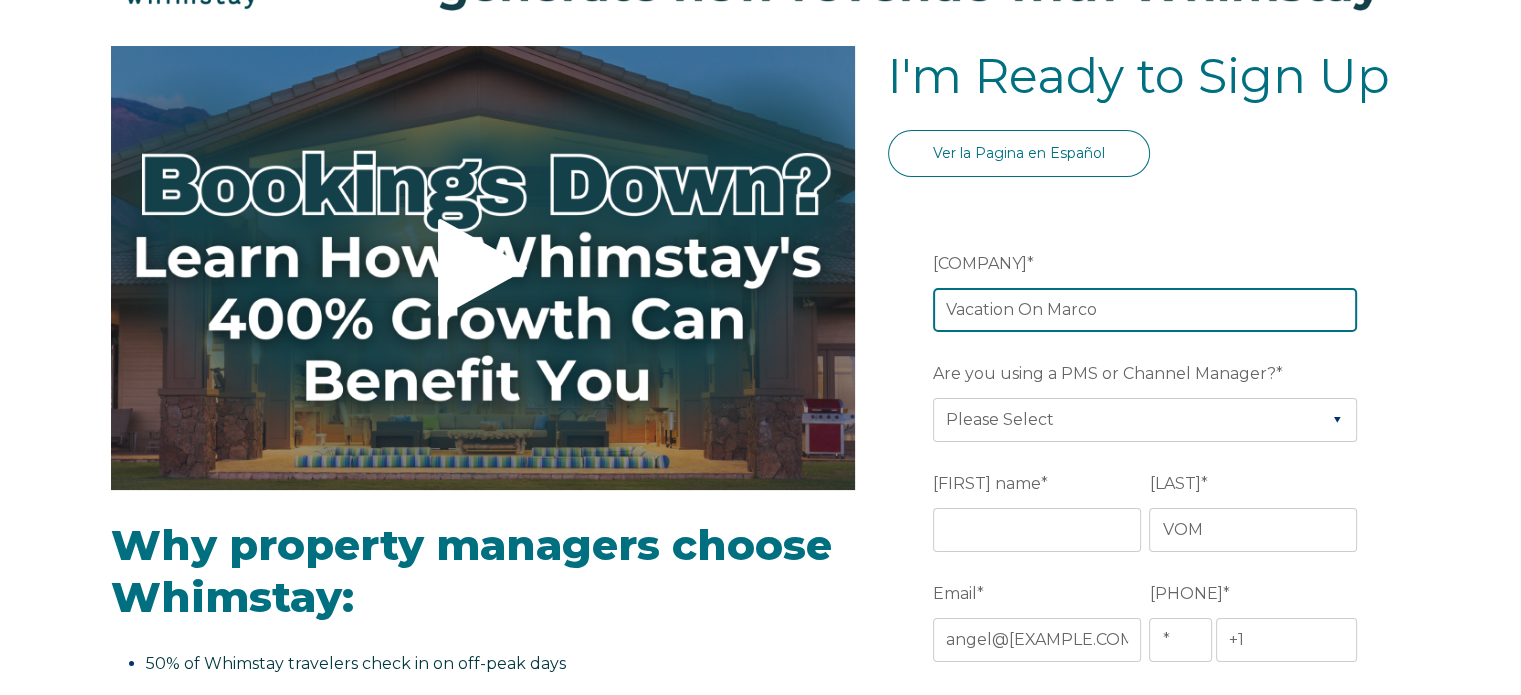 scroll, scrollTop: 300, scrollLeft: 0, axis: vertical 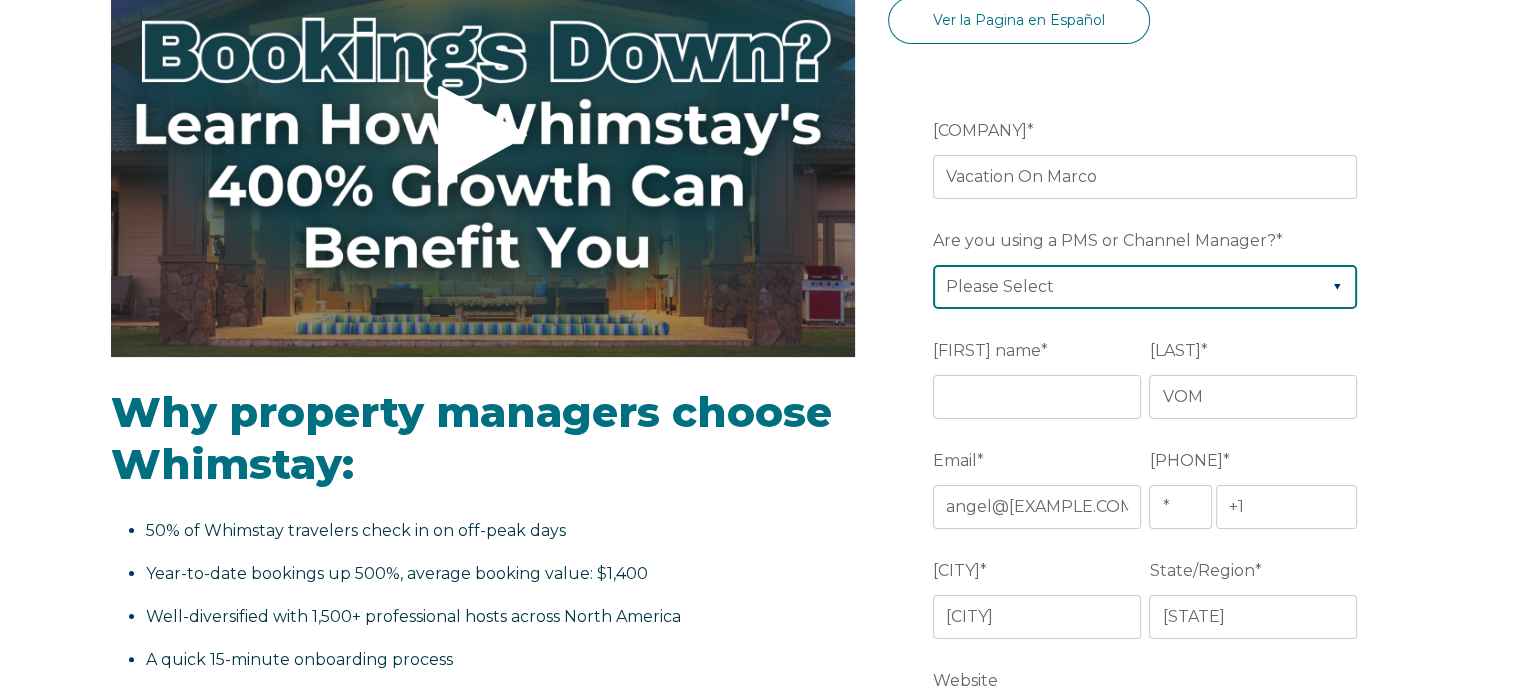 click on "Please Select Airbnb Barefoot BookingPal Boost Brightside CiiRUS Escapia Guesty Hostaway Hostfully Hostify Lodgify NextPax/NxtBeds OwnerRez PMS or CM Not Listed Rentals United/Quick Connect Streamline Track" at bounding box center [1145, 287] 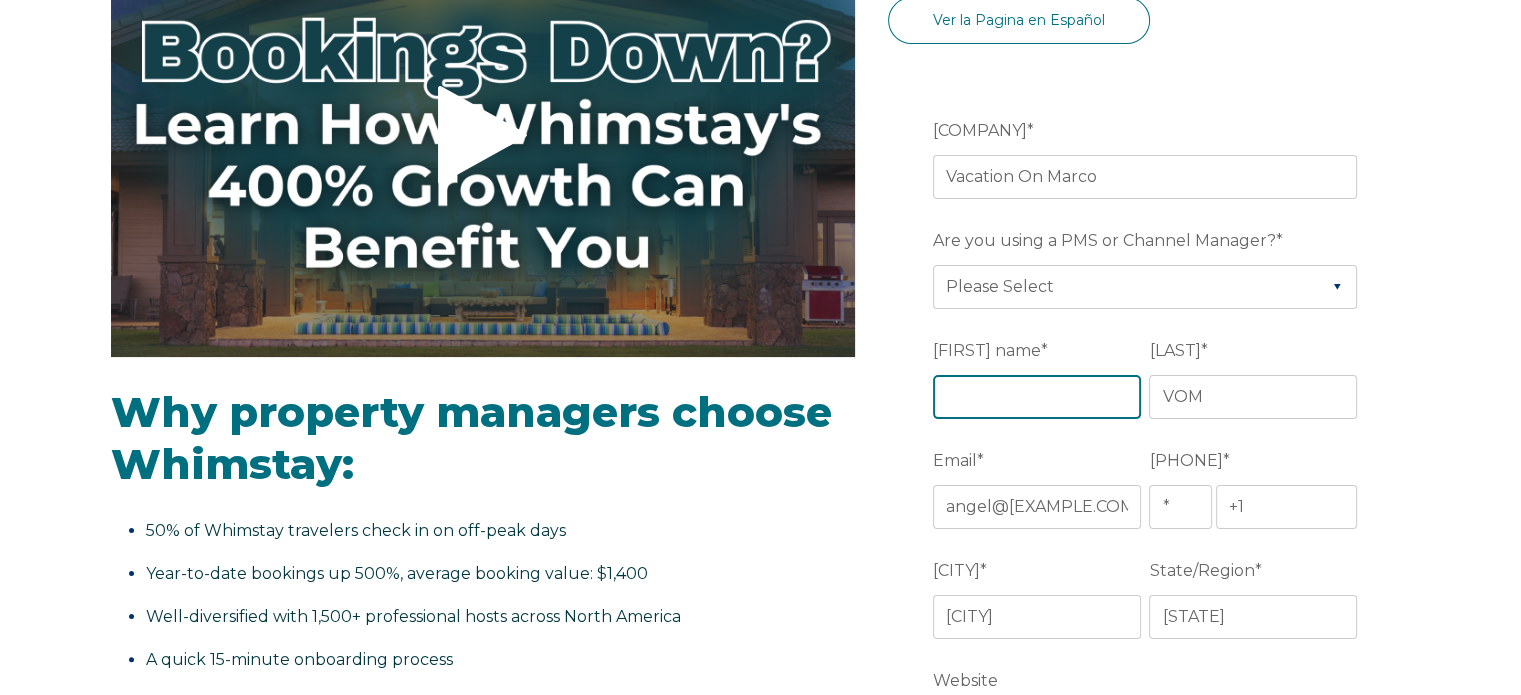 click on "[FIRST]" at bounding box center [1037, 397] 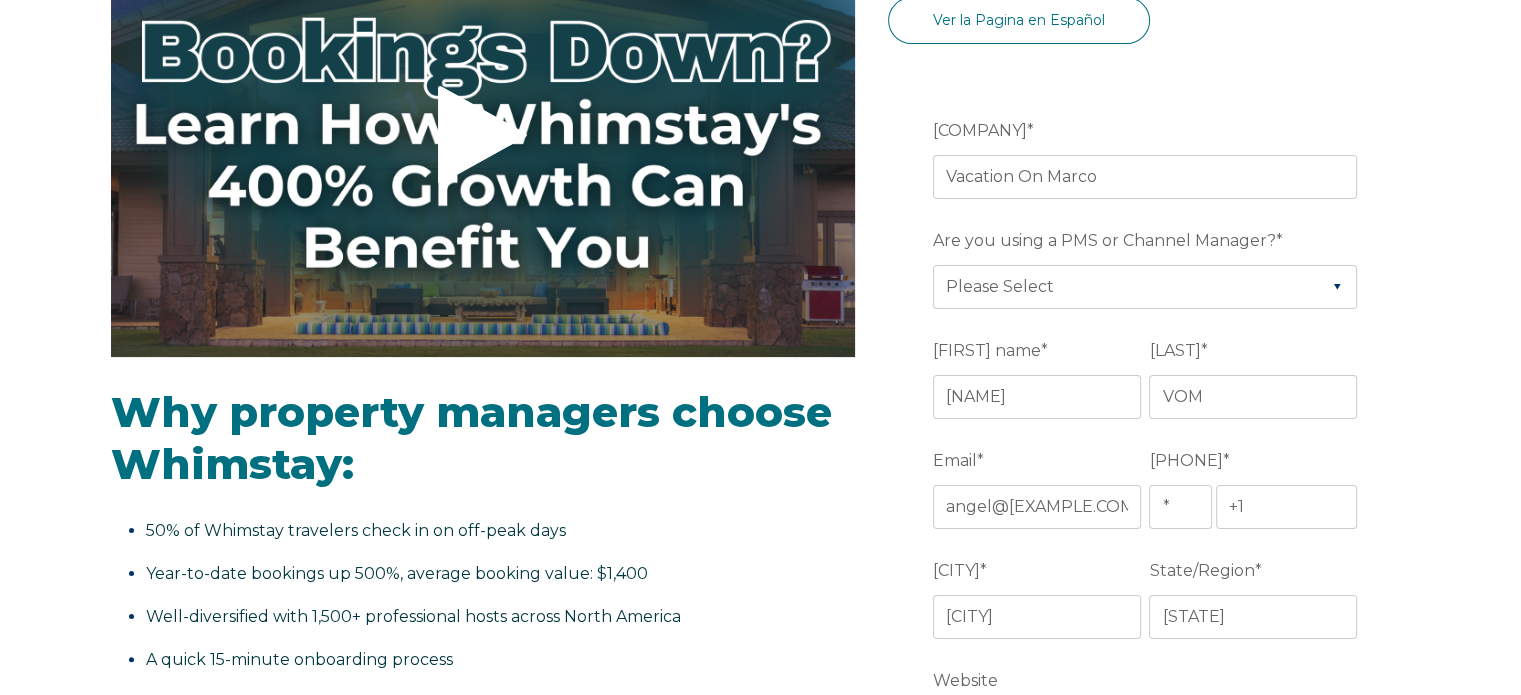 click on "Last name *" at bounding box center (1257, 351) 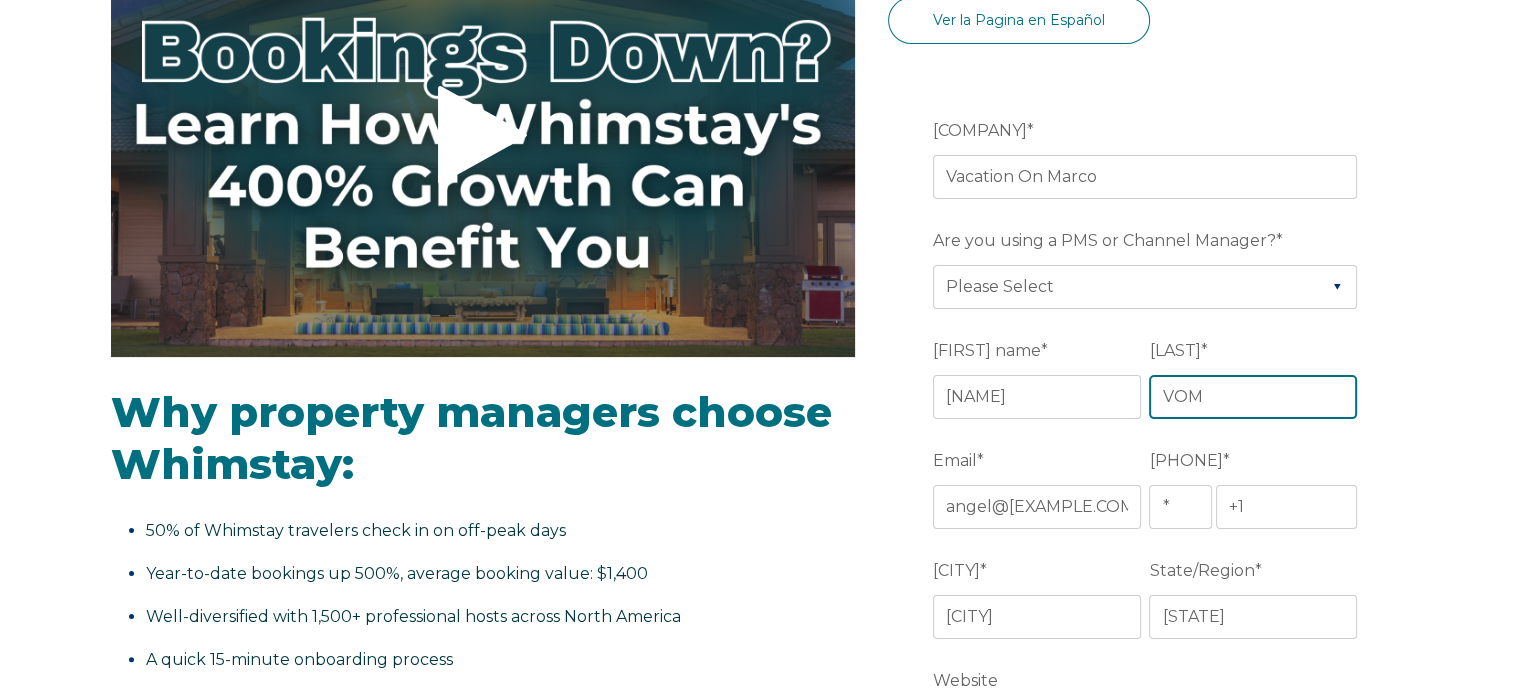 click on "VOM" at bounding box center (1253, 397) 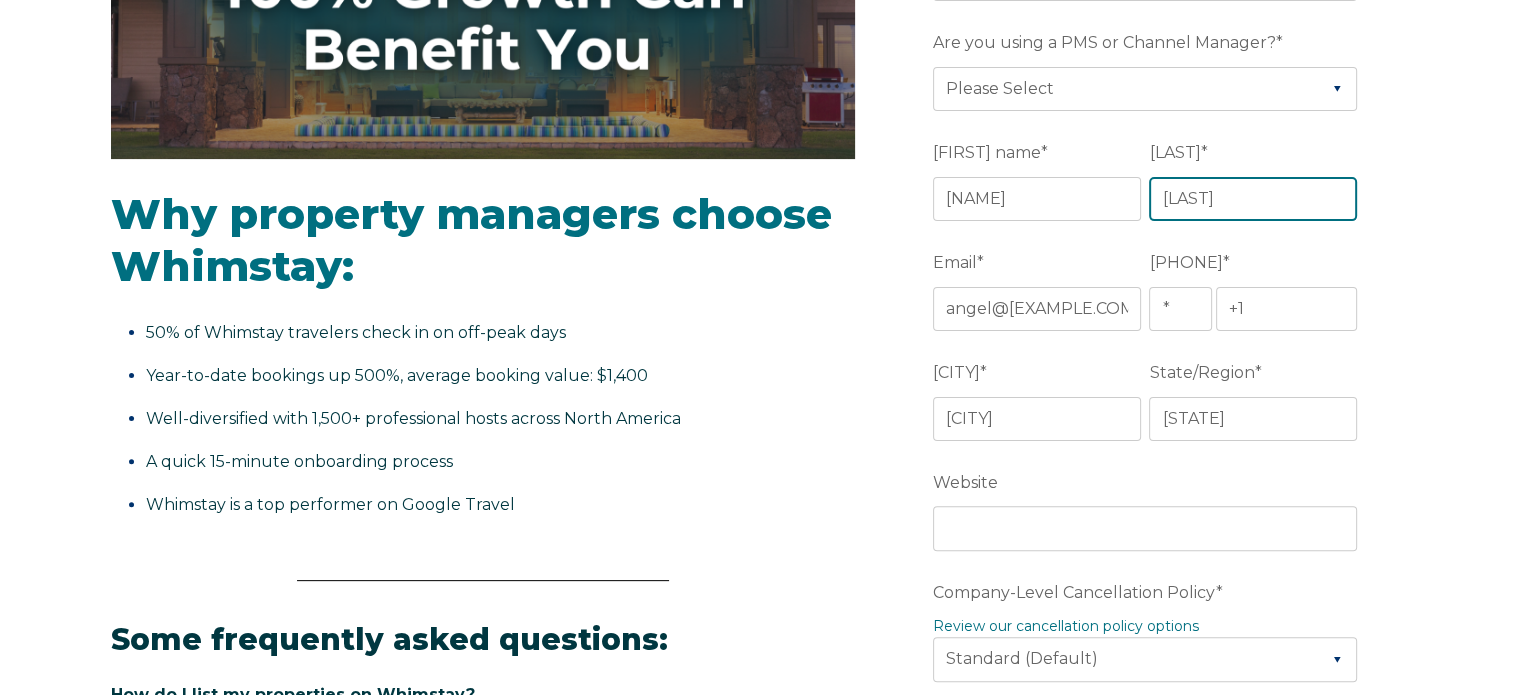 scroll, scrollTop: 500, scrollLeft: 0, axis: vertical 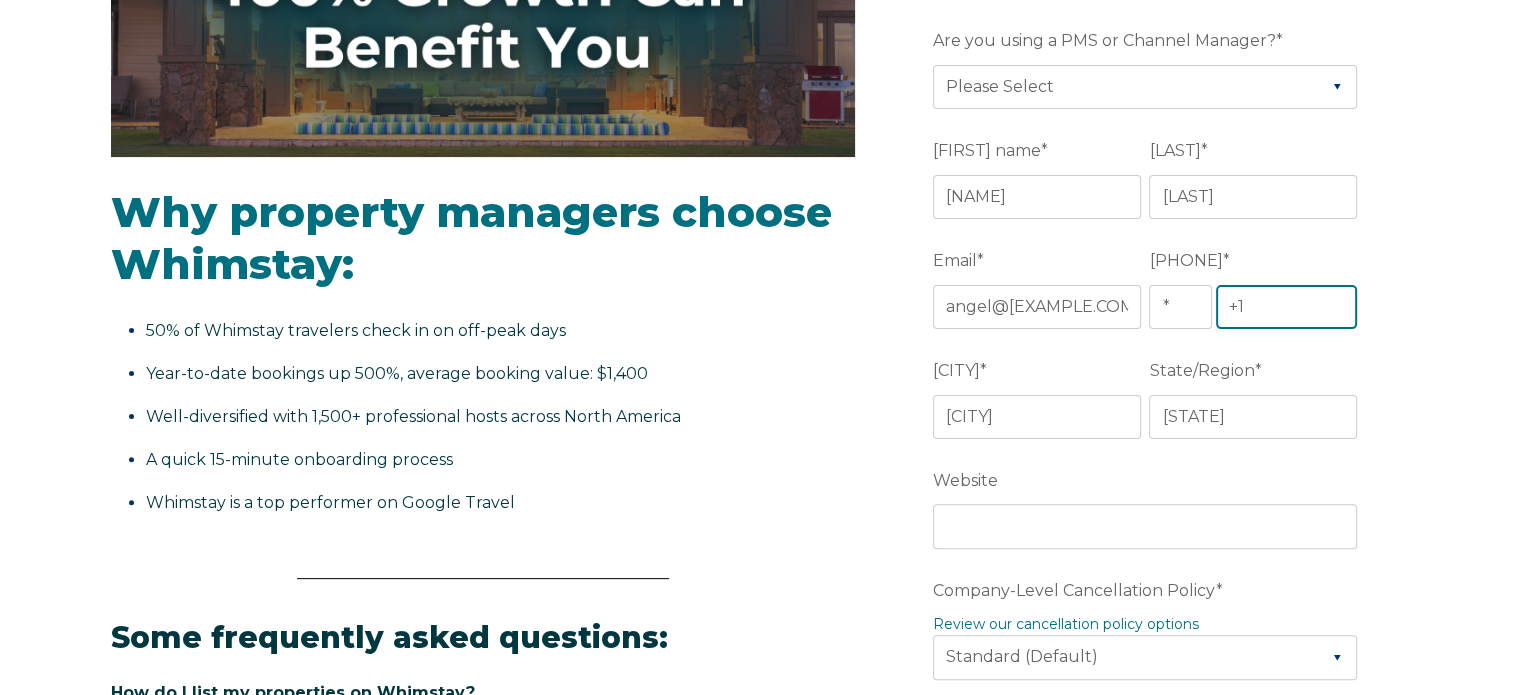 click on "+1" at bounding box center [1287, 307] 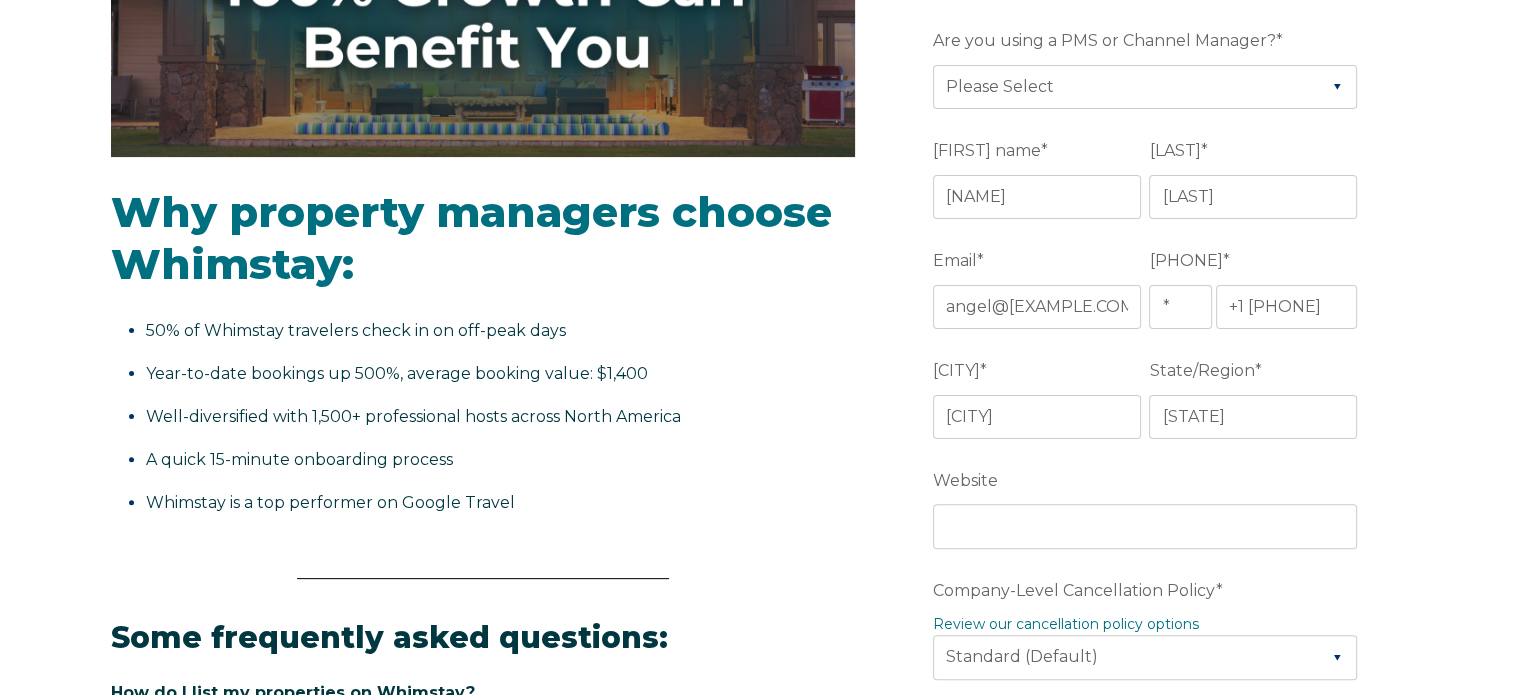 click on "Why property managers choose Whimstay: 50% of Whimstay travelers check in on off-peak days Year-to-date bookings up 500%, average booking value: $1,400 Well-diversified with 1,500+ professional hosts across North America A quick 15-minute onboarding process Whimstay is a top performer on Google Travel Some frequently asked questions: How do I list my properties on Whimstay? Simply enable Whimstay on your property management software or channel manager, and your dedicated account manager will help with the rest. Detailed instructions can be accessed after signup. What is the booking window for discounts on Whimstay? What is Whimstay's cancellation policy?" at bounding box center [760, 703] 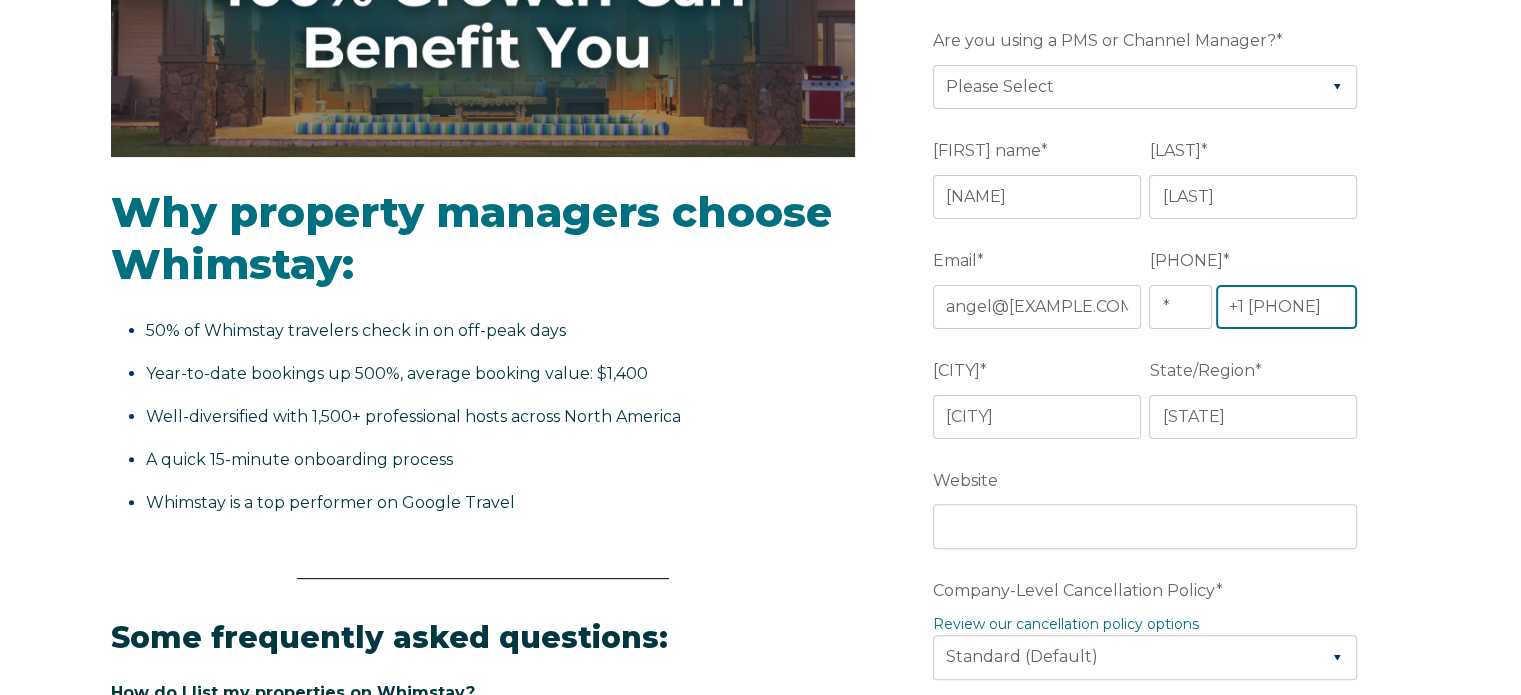 drag, startPoint x: 1316, startPoint y: 301, endPoint x: 1223, endPoint y: 307, distance: 93.193344 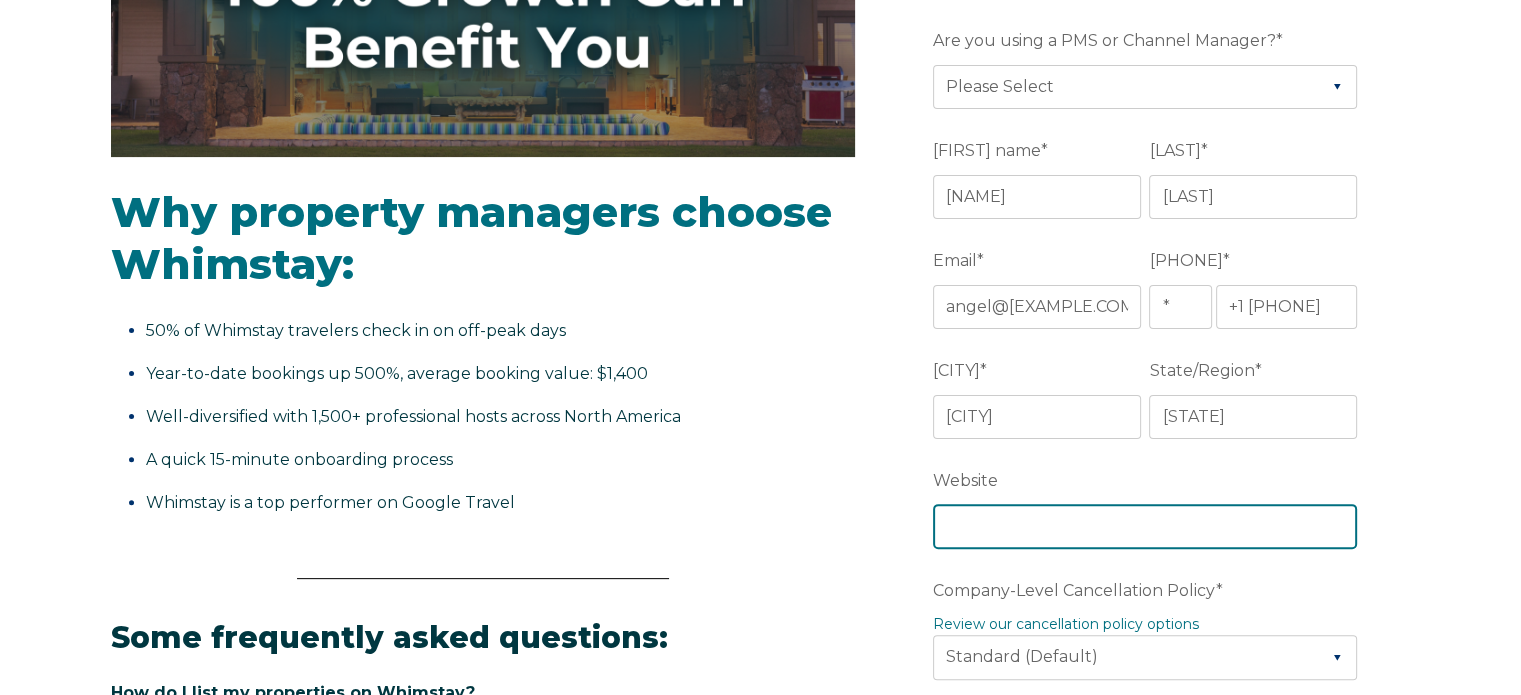 click on "Website" at bounding box center [1145, 526] 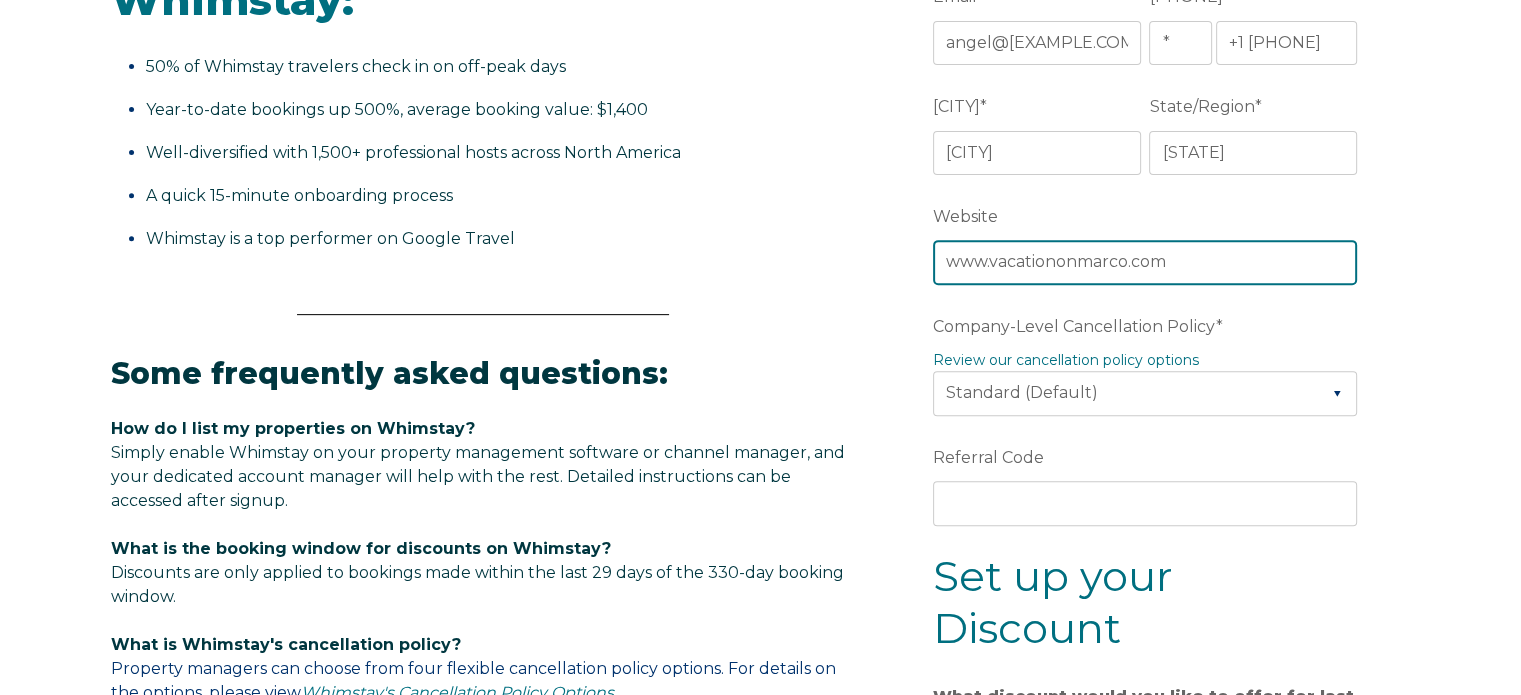 scroll, scrollTop: 800, scrollLeft: 0, axis: vertical 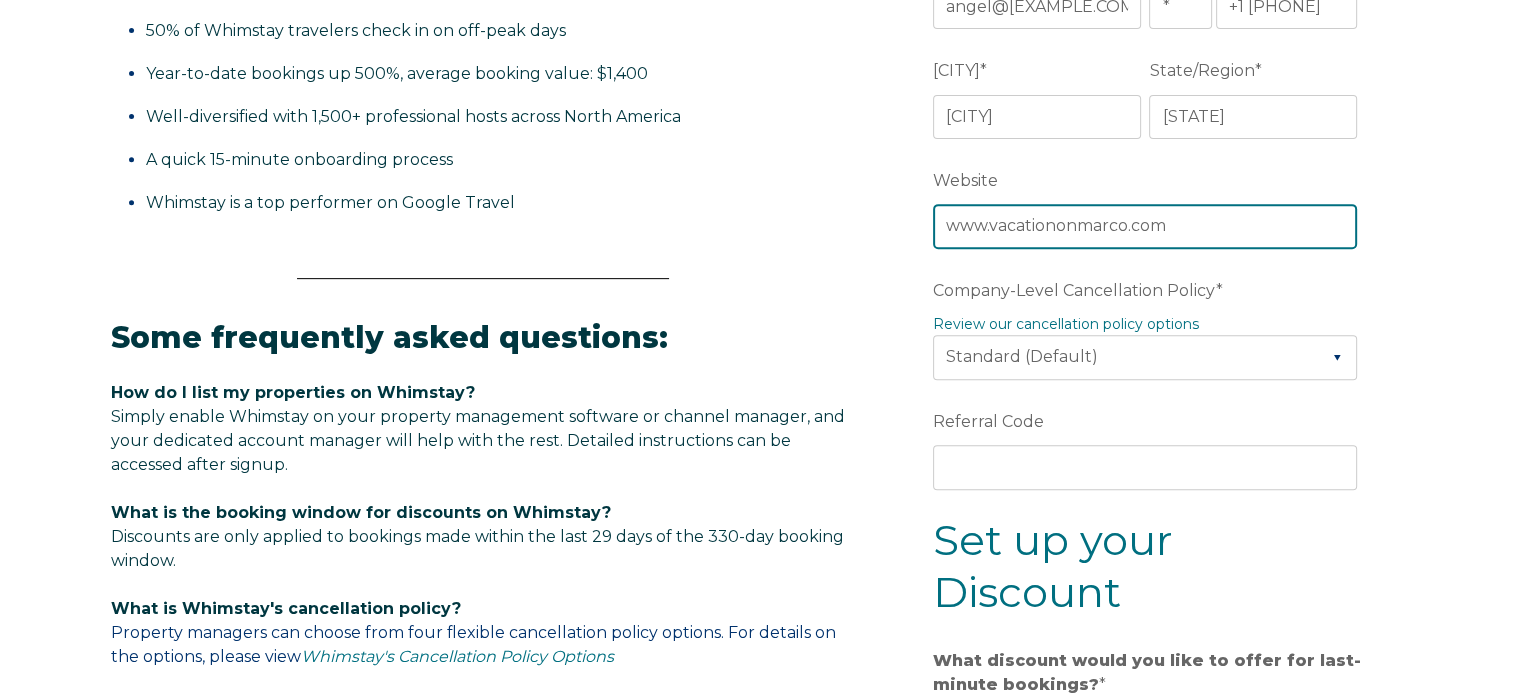 type on "www.vacationonmarco.com" 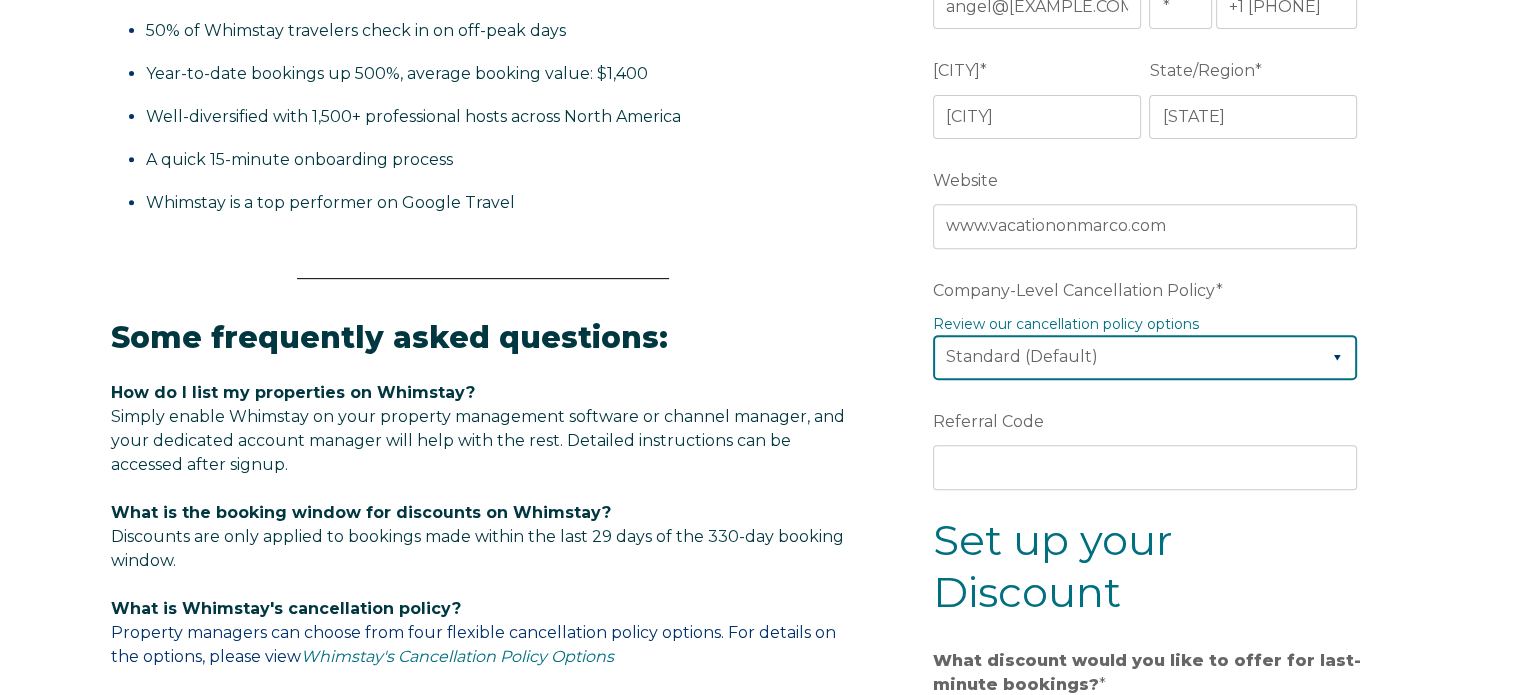 click on "Please Select Partial Standard (Default) Moderate Strict" at bounding box center [1145, 357] 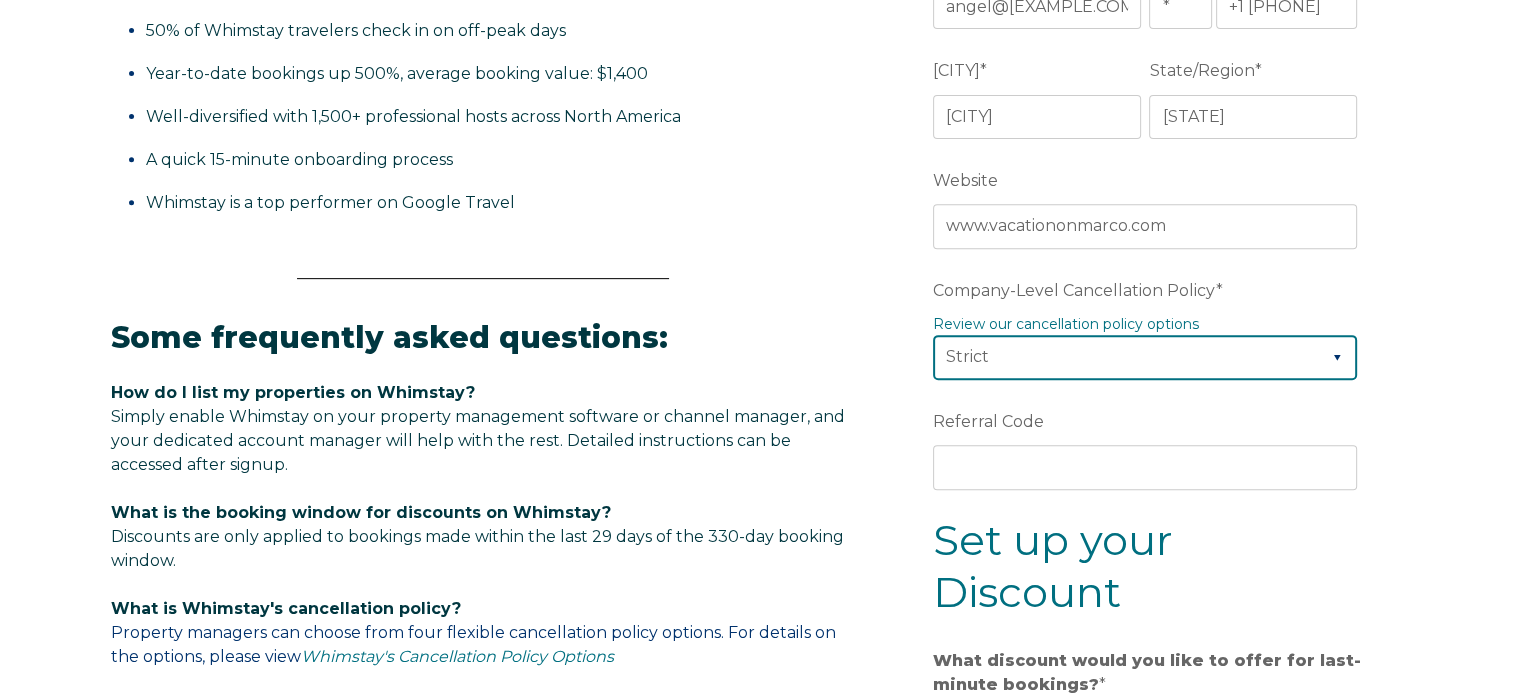 click on "Please Select Partial Standard (Default) Moderate Strict" at bounding box center (1145, 357) 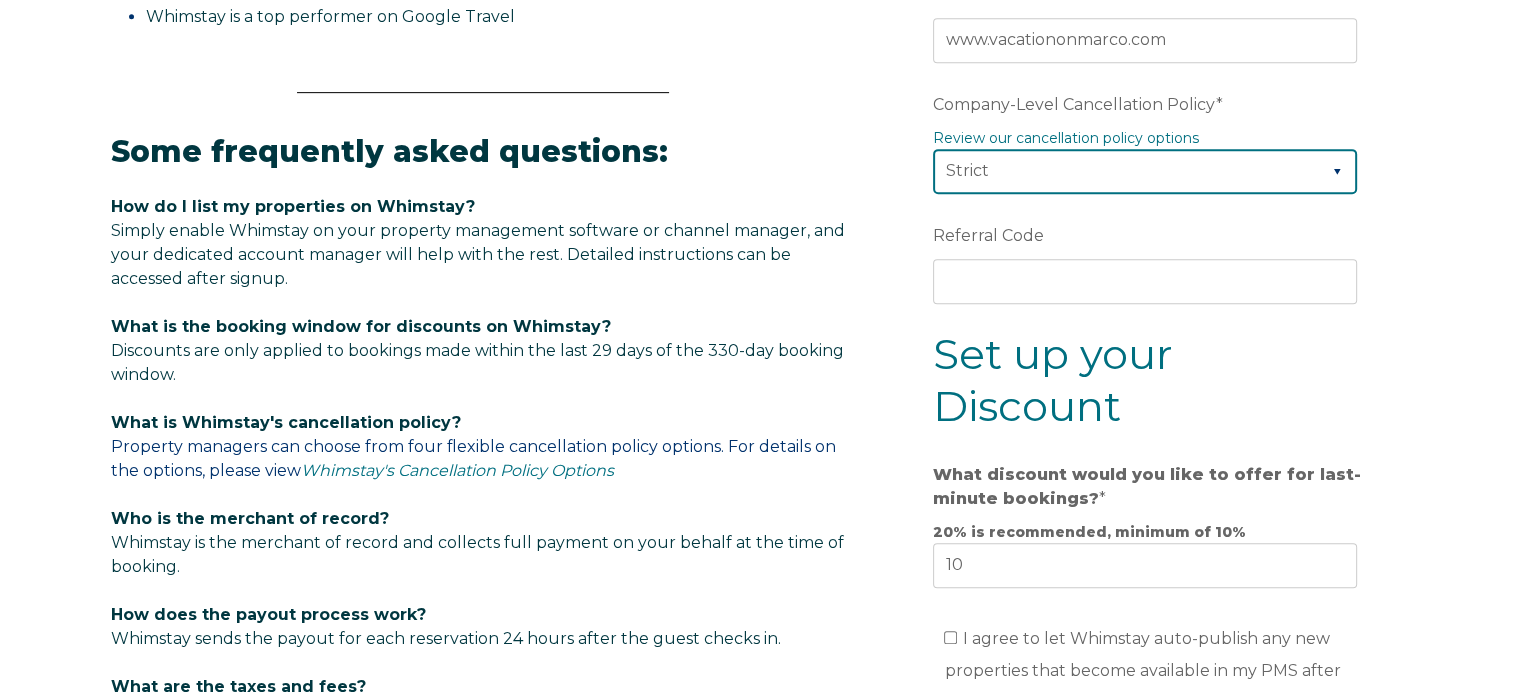 scroll, scrollTop: 1000, scrollLeft: 0, axis: vertical 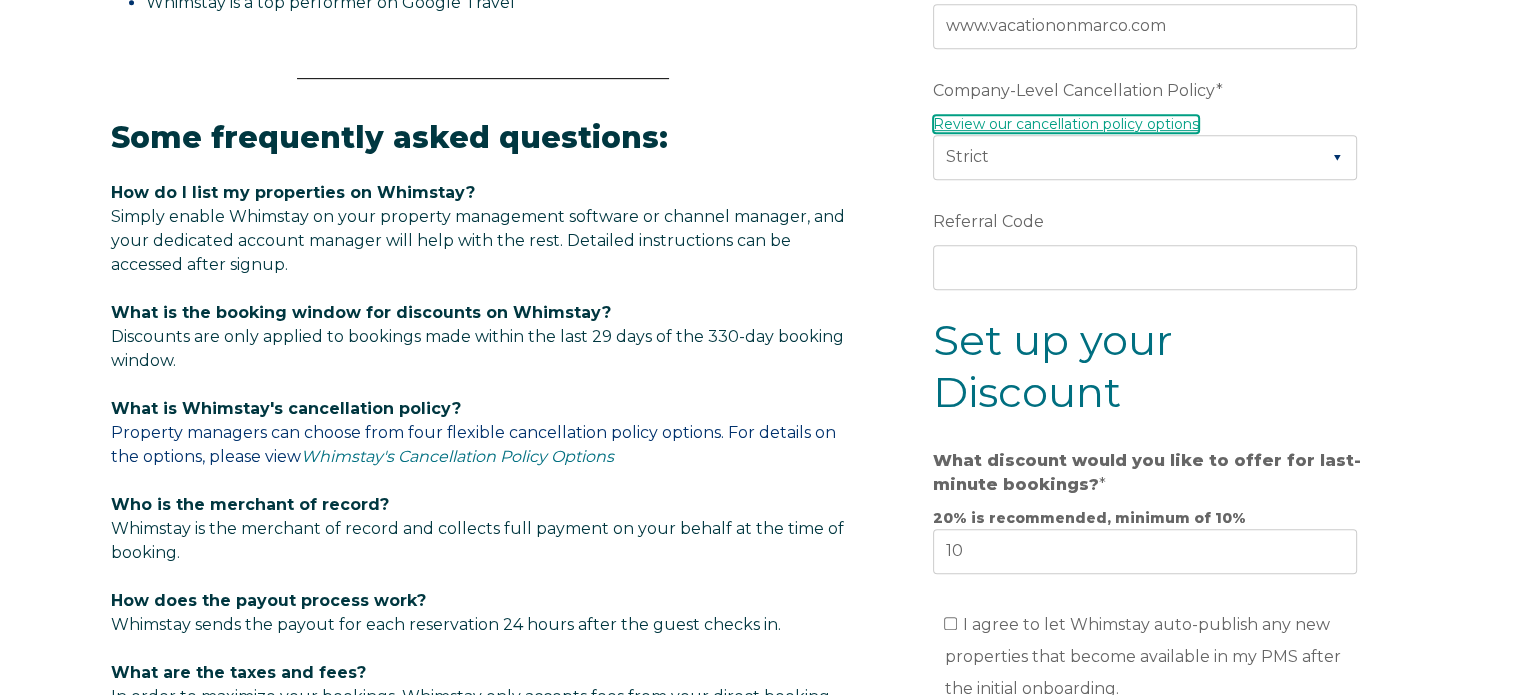 click on "Review our cancellation policy options" at bounding box center [1066, 124] 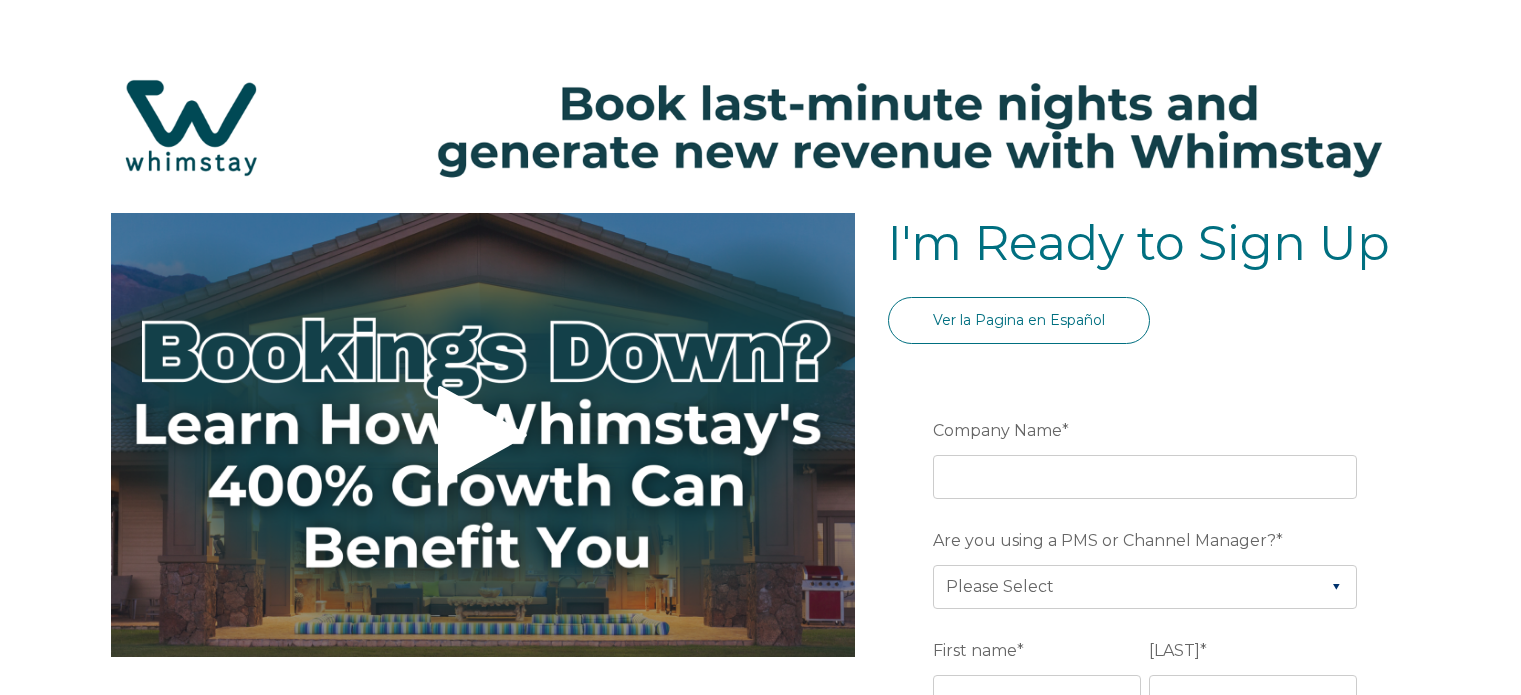 scroll, scrollTop: 1000, scrollLeft: 0, axis: vertical 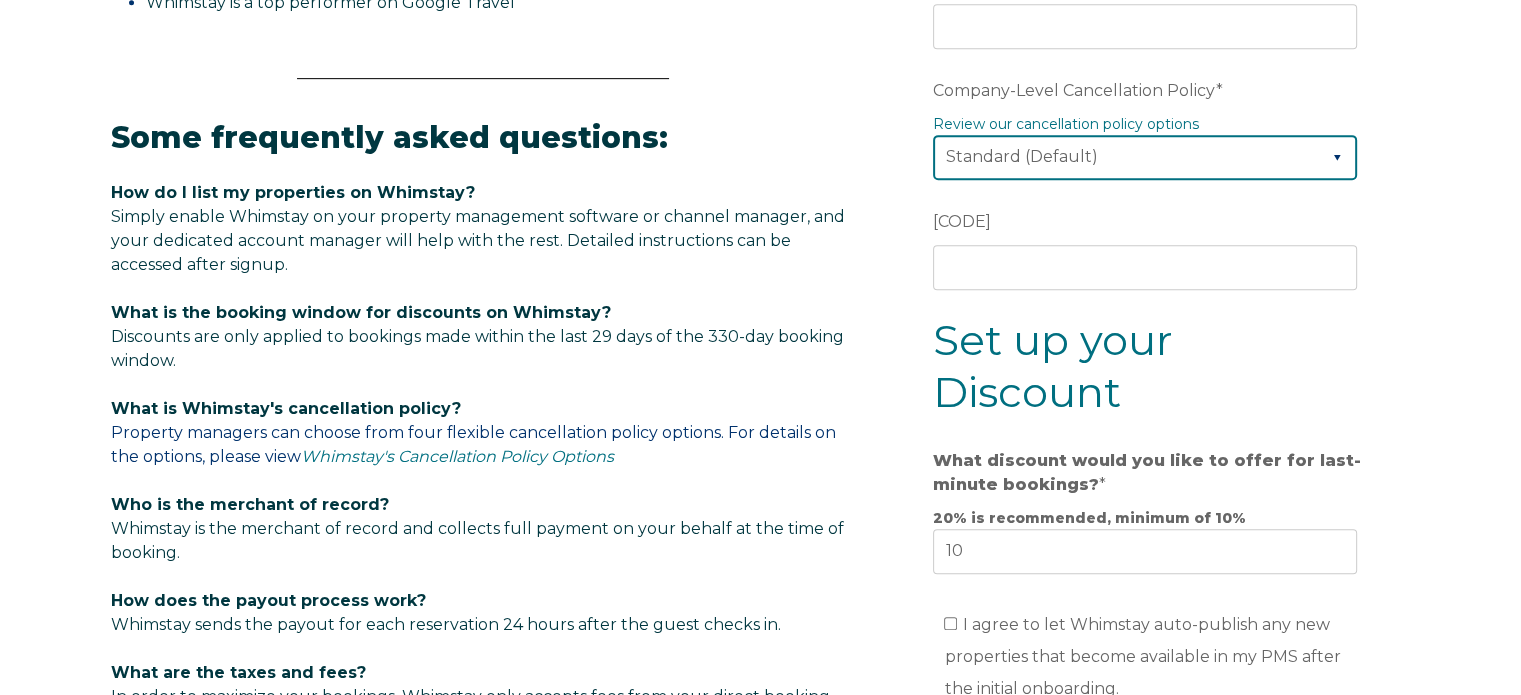 click on "Please Select Partial Standard (Default) Moderate Strict" at bounding box center [1145, 157] 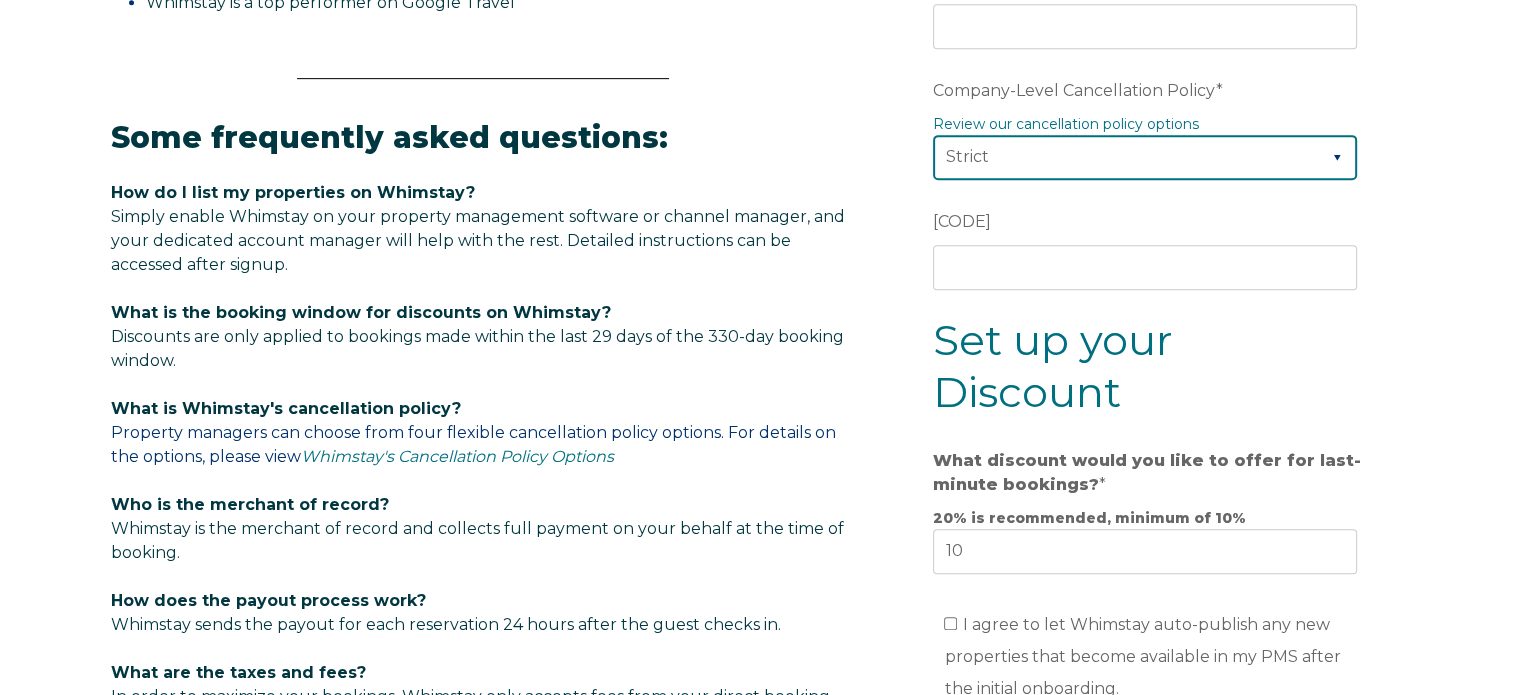 click on "Please Select Partial Standard (Default) Moderate Strict" at bounding box center [1145, 157] 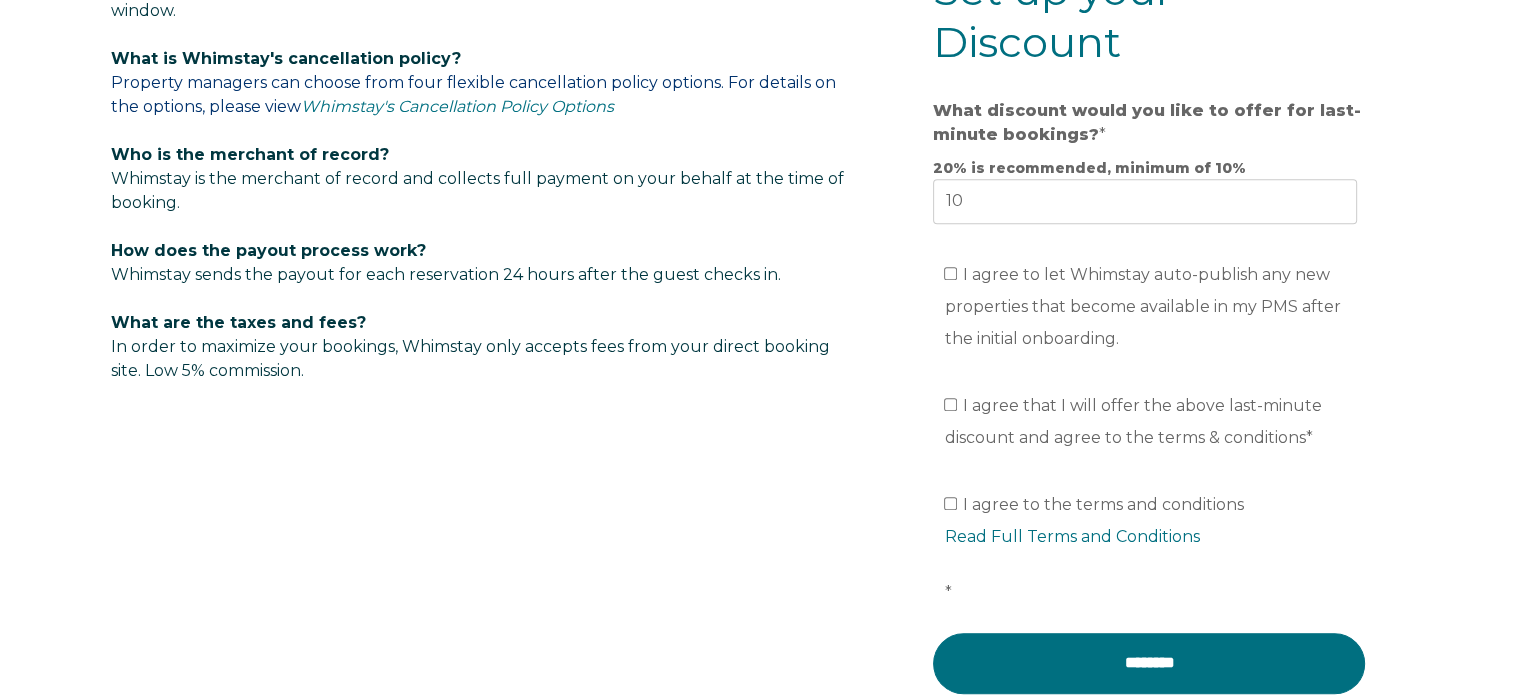 scroll, scrollTop: 1400, scrollLeft: 0, axis: vertical 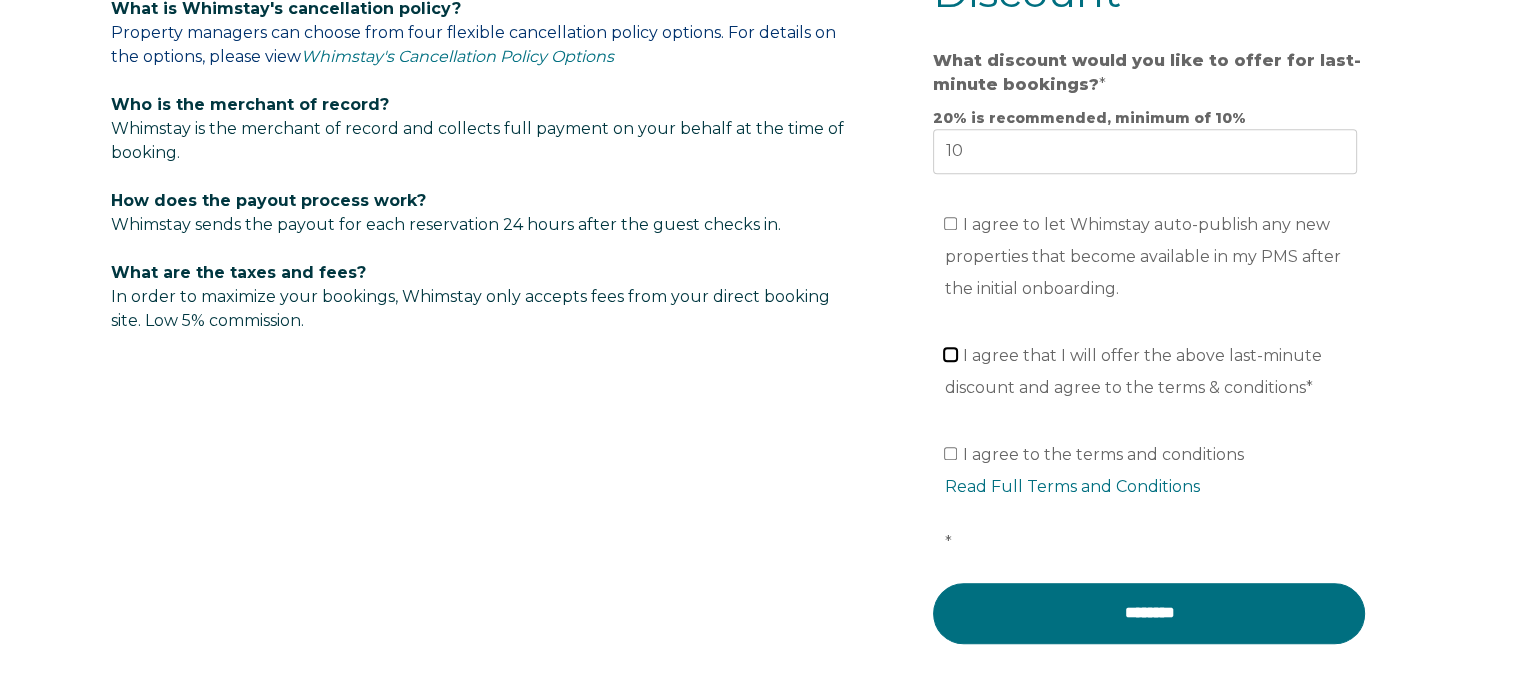 click on "I agree that I will offer the above last-minute discount and agree to the terms & conditions *" at bounding box center (950, 354) 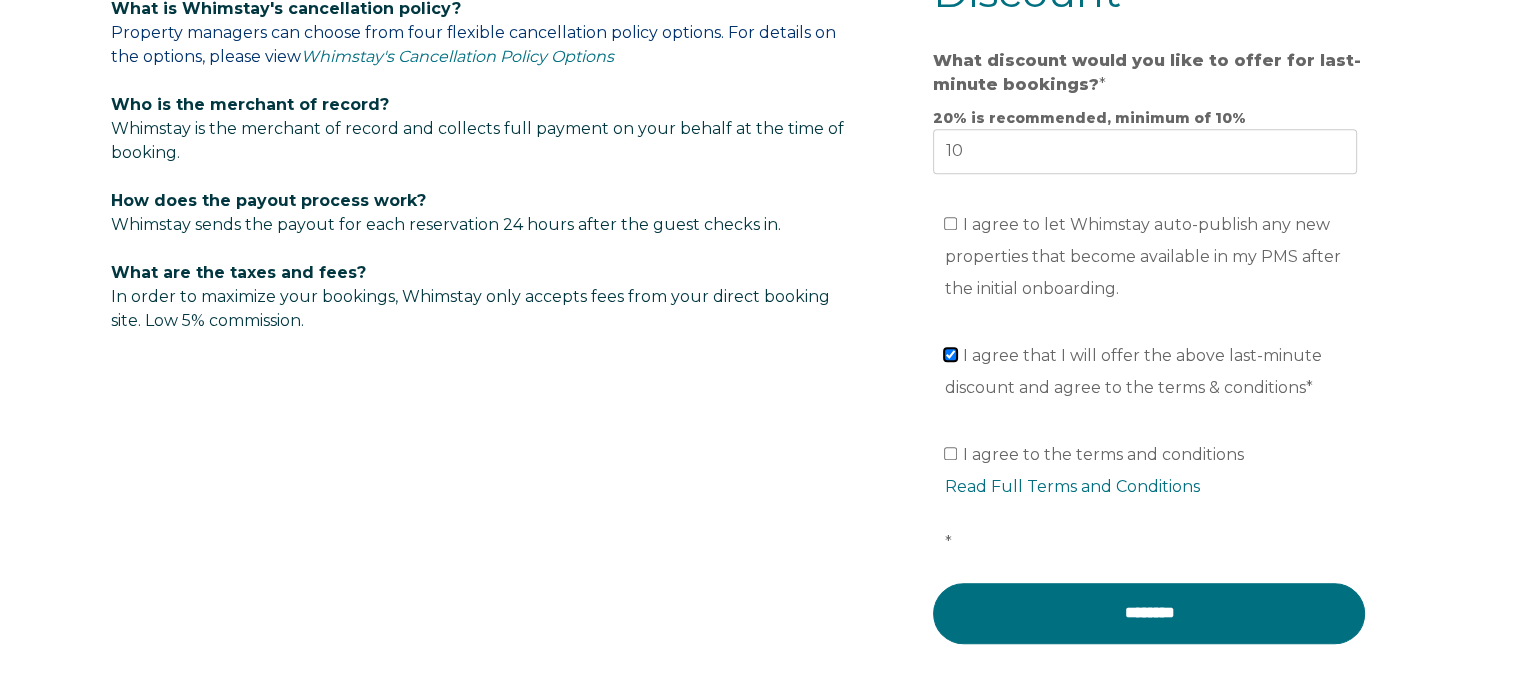 checkbox on "true" 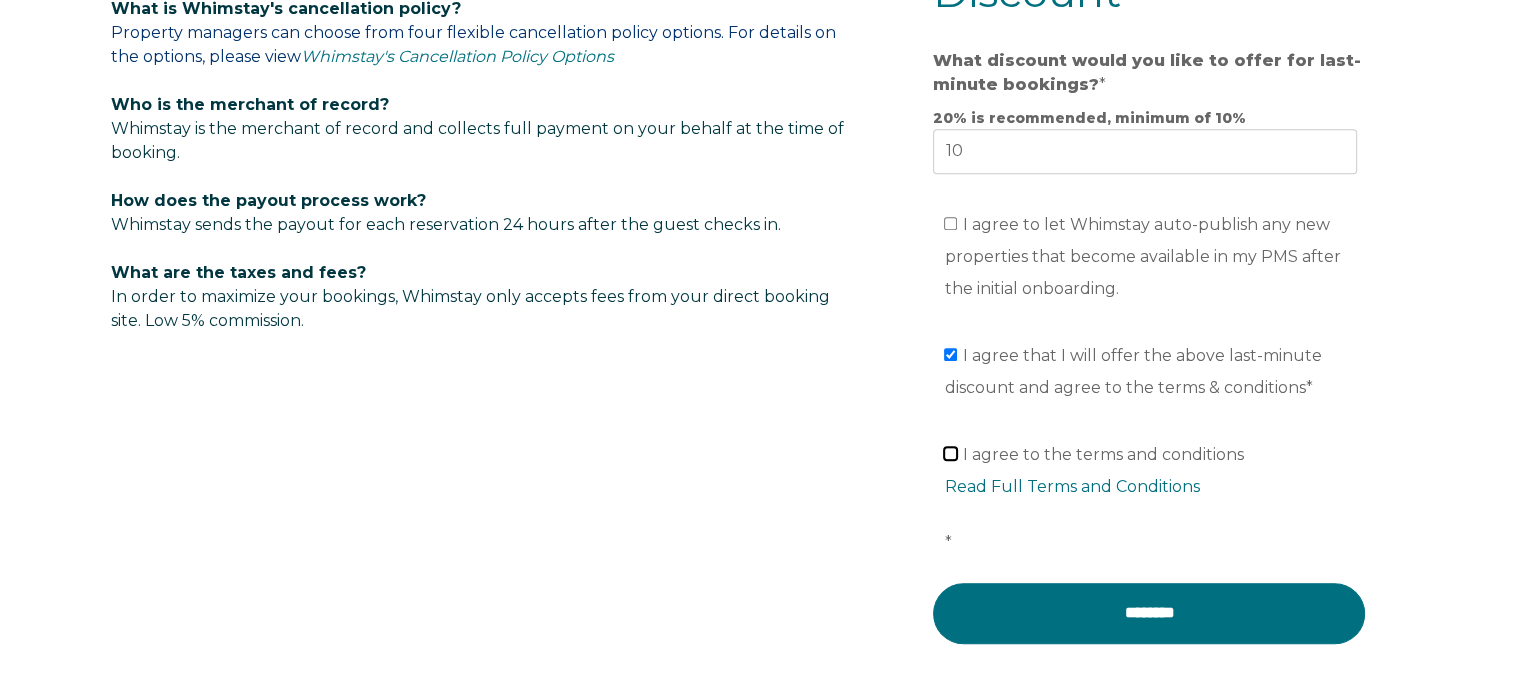 click on "I agree to the terms and conditions Read Full Terms and Conditions *" at bounding box center [950, 453] 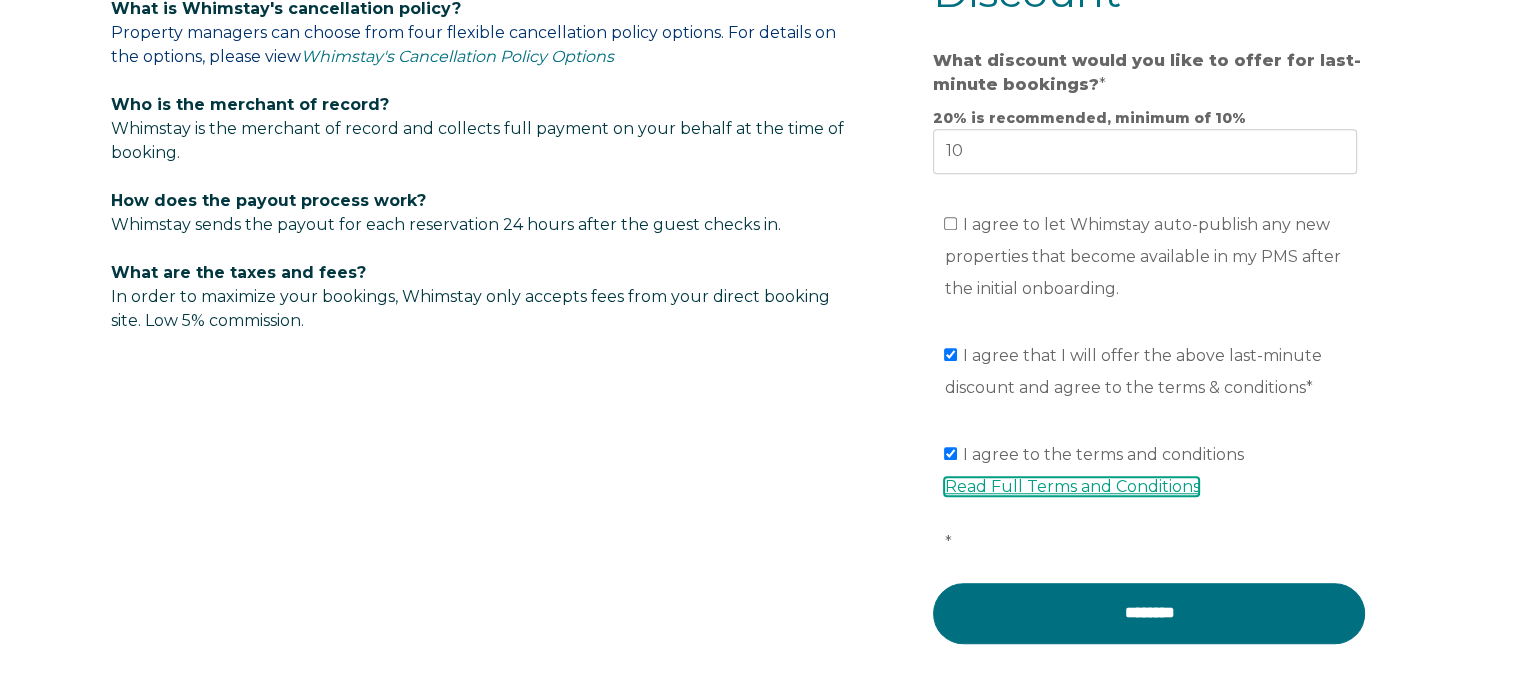 click on "Read Full Terms and Conditions" at bounding box center [1071, 486] 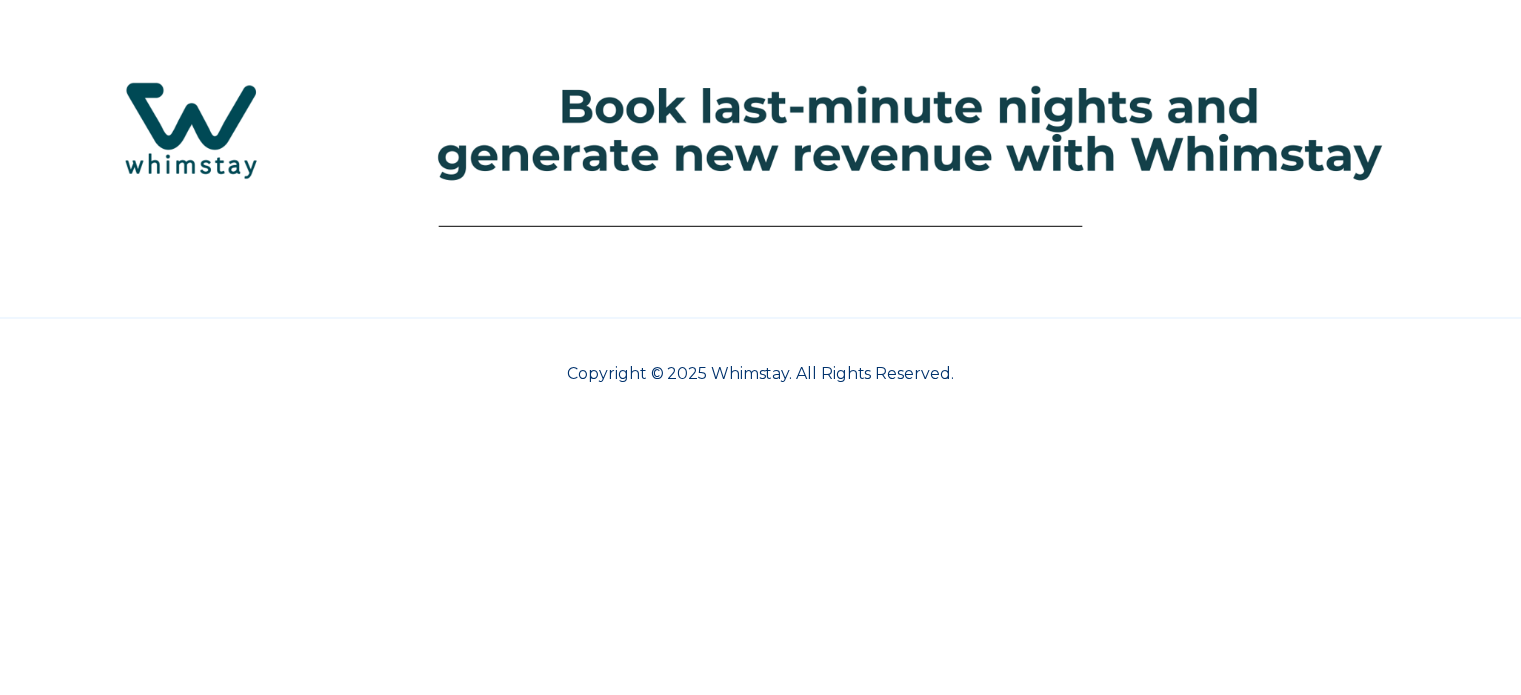 scroll, scrollTop: 0, scrollLeft: 0, axis: both 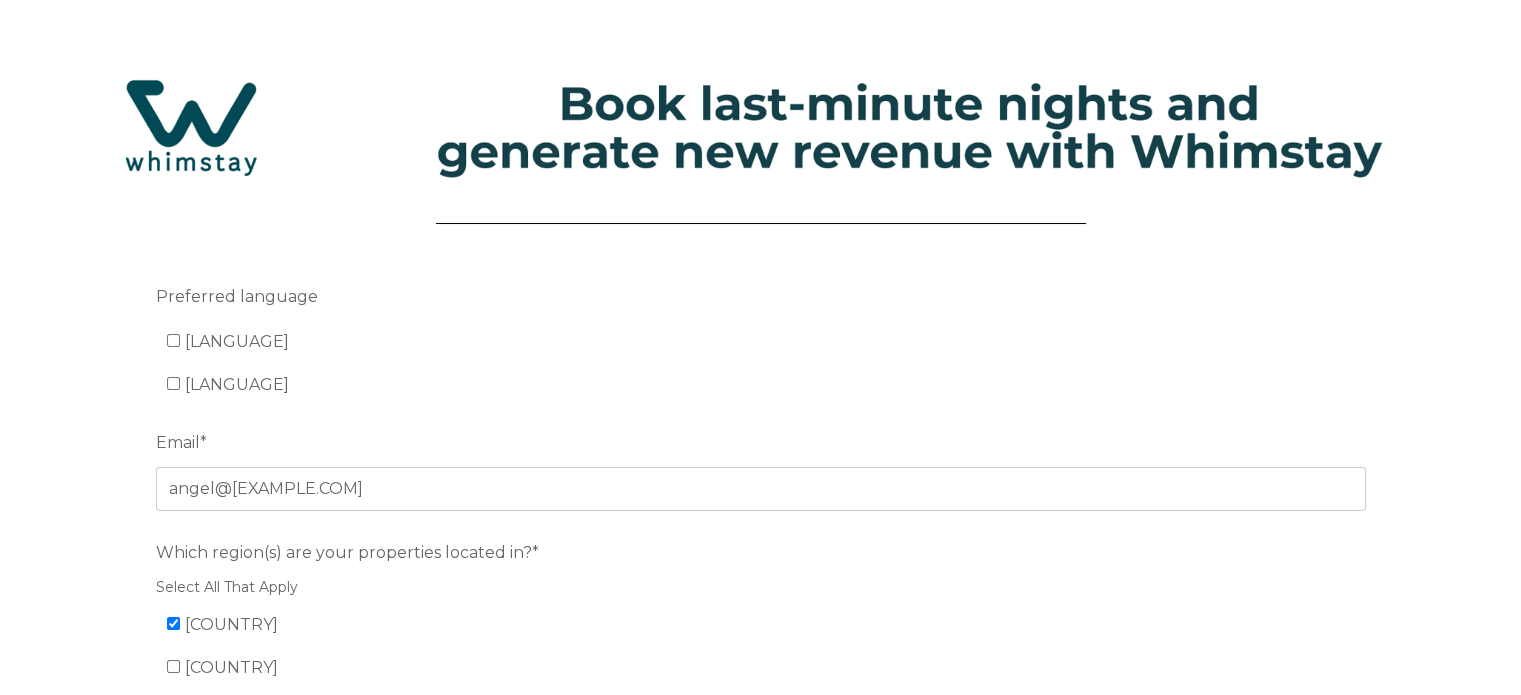 click on "English Español" at bounding box center (761, 363) 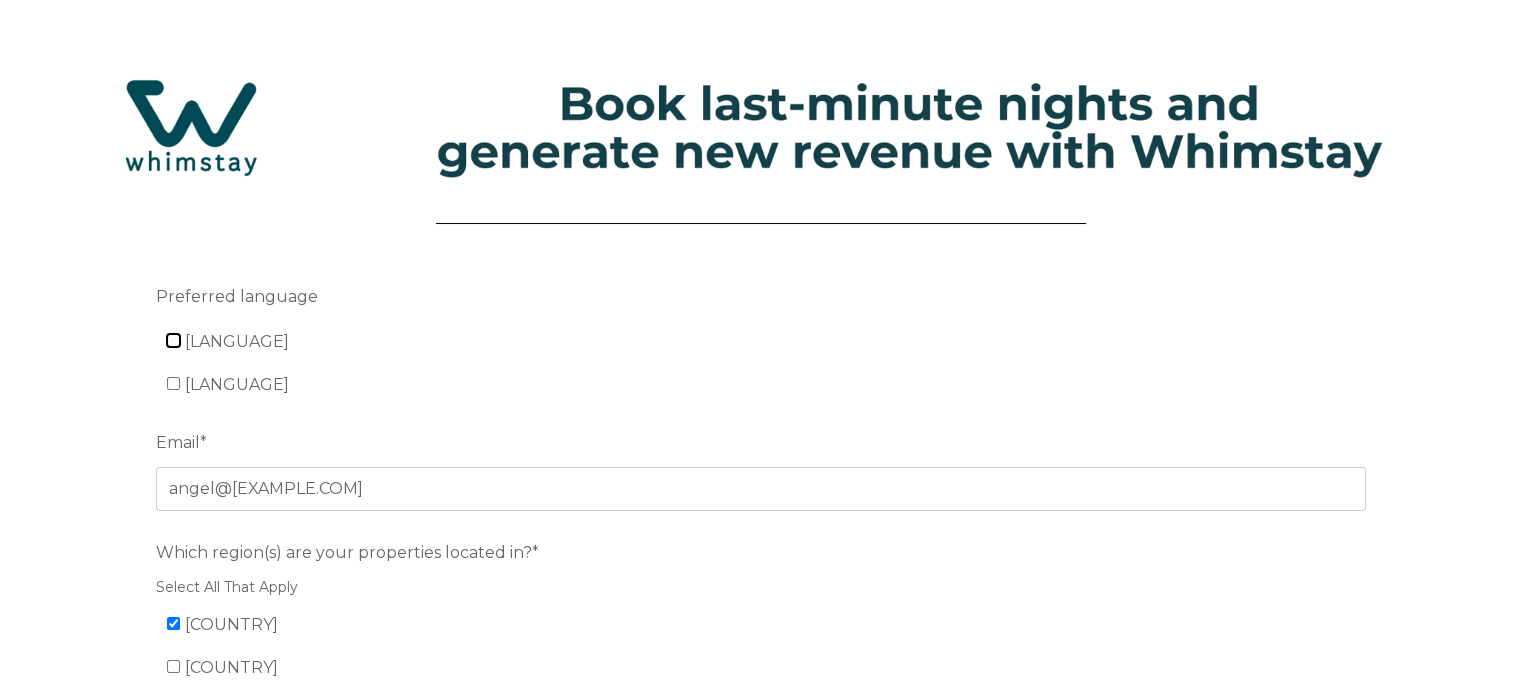 click on "English" at bounding box center [173, 340] 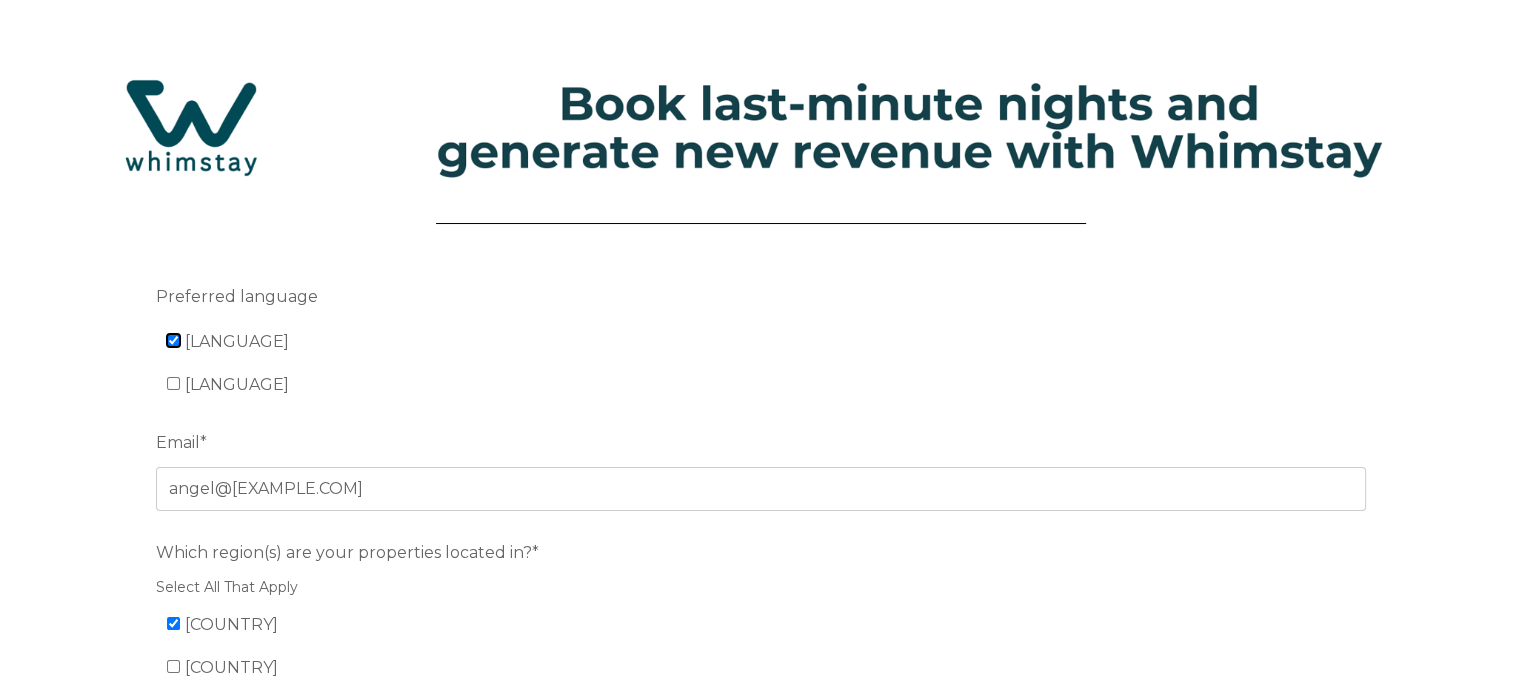checkbox on "true" 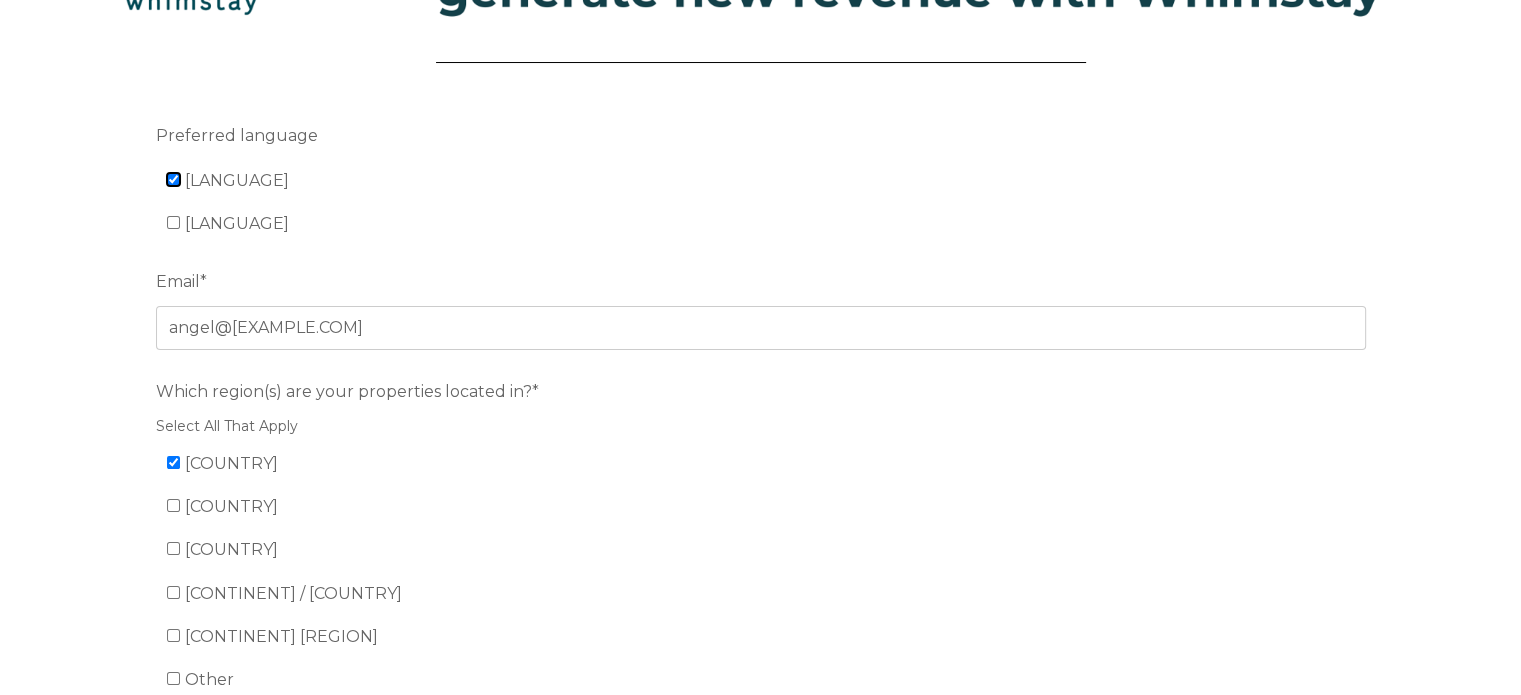 scroll, scrollTop: 400, scrollLeft: 0, axis: vertical 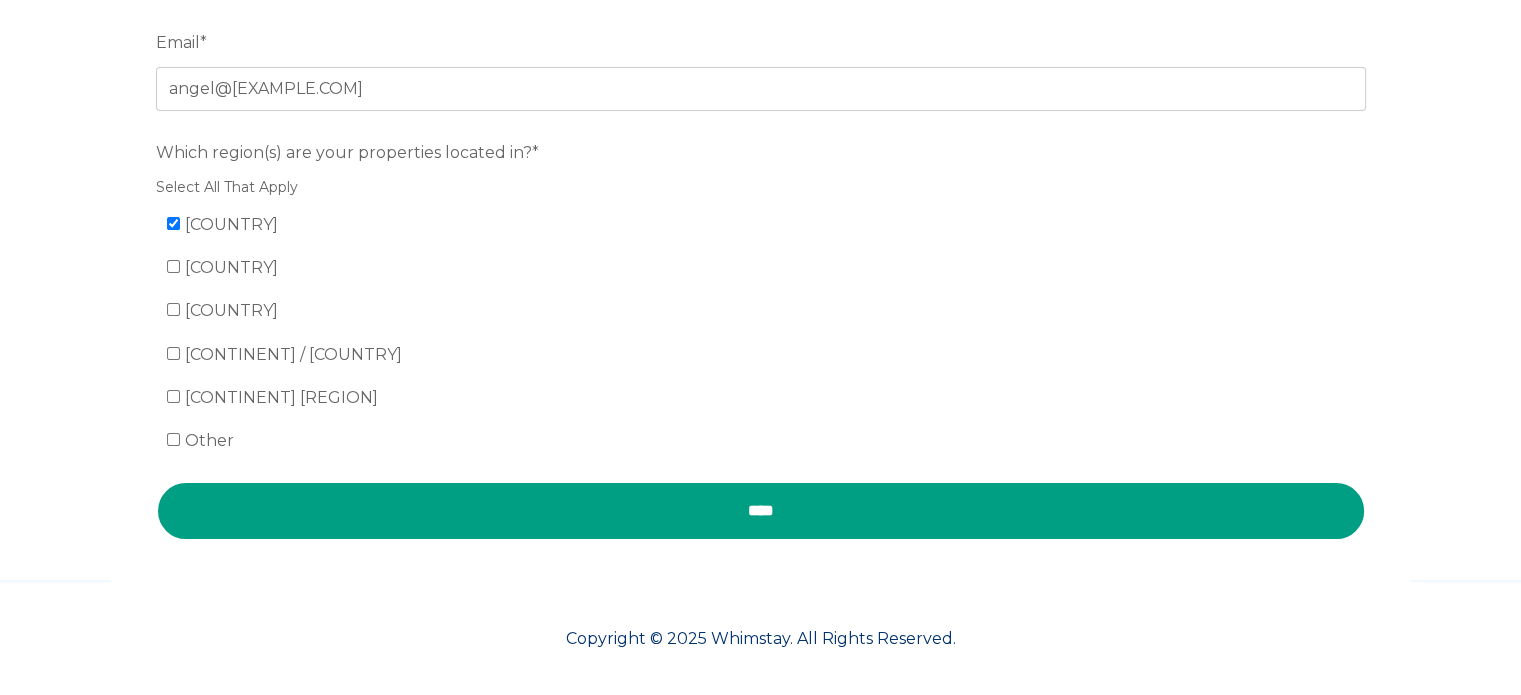 click on "****" at bounding box center (761, 511) 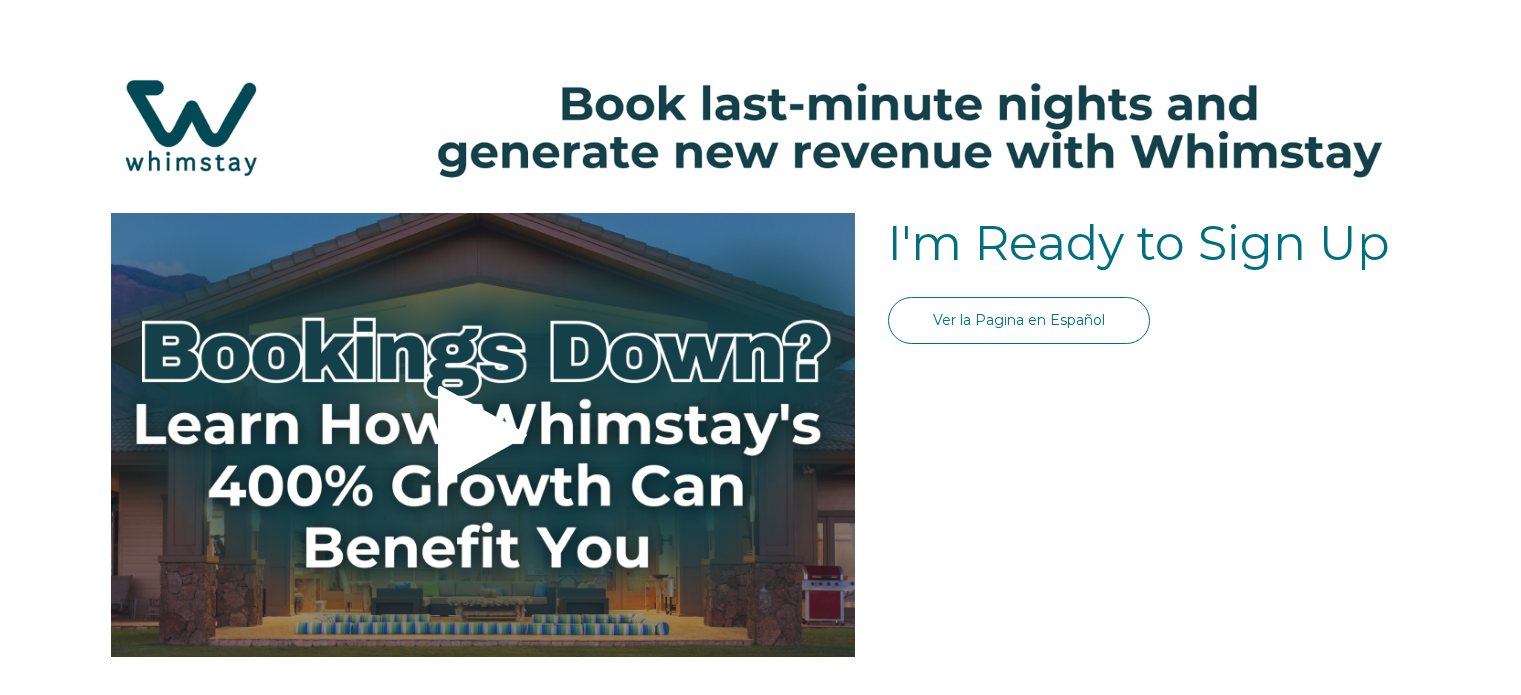 scroll, scrollTop: 0, scrollLeft: 0, axis: both 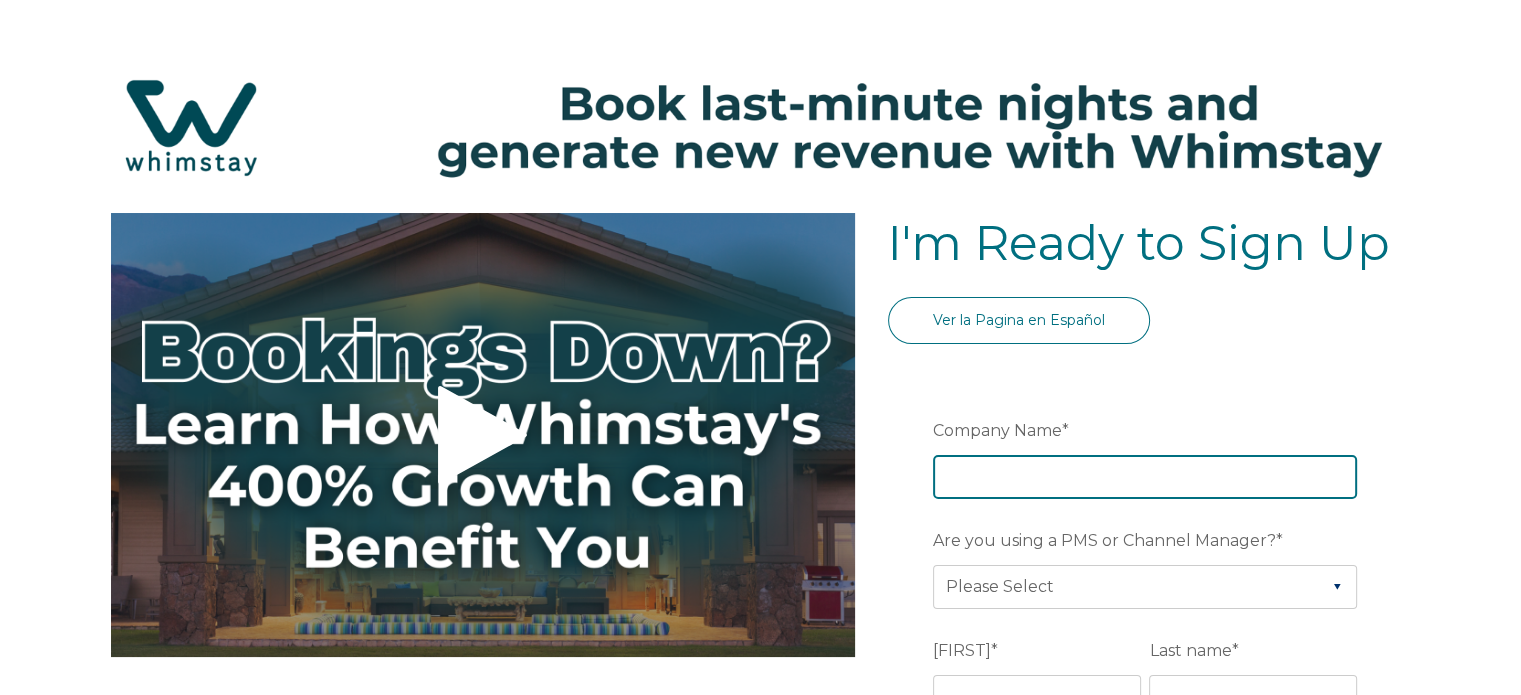 click on "Company Name *" at bounding box center (1145, 477) 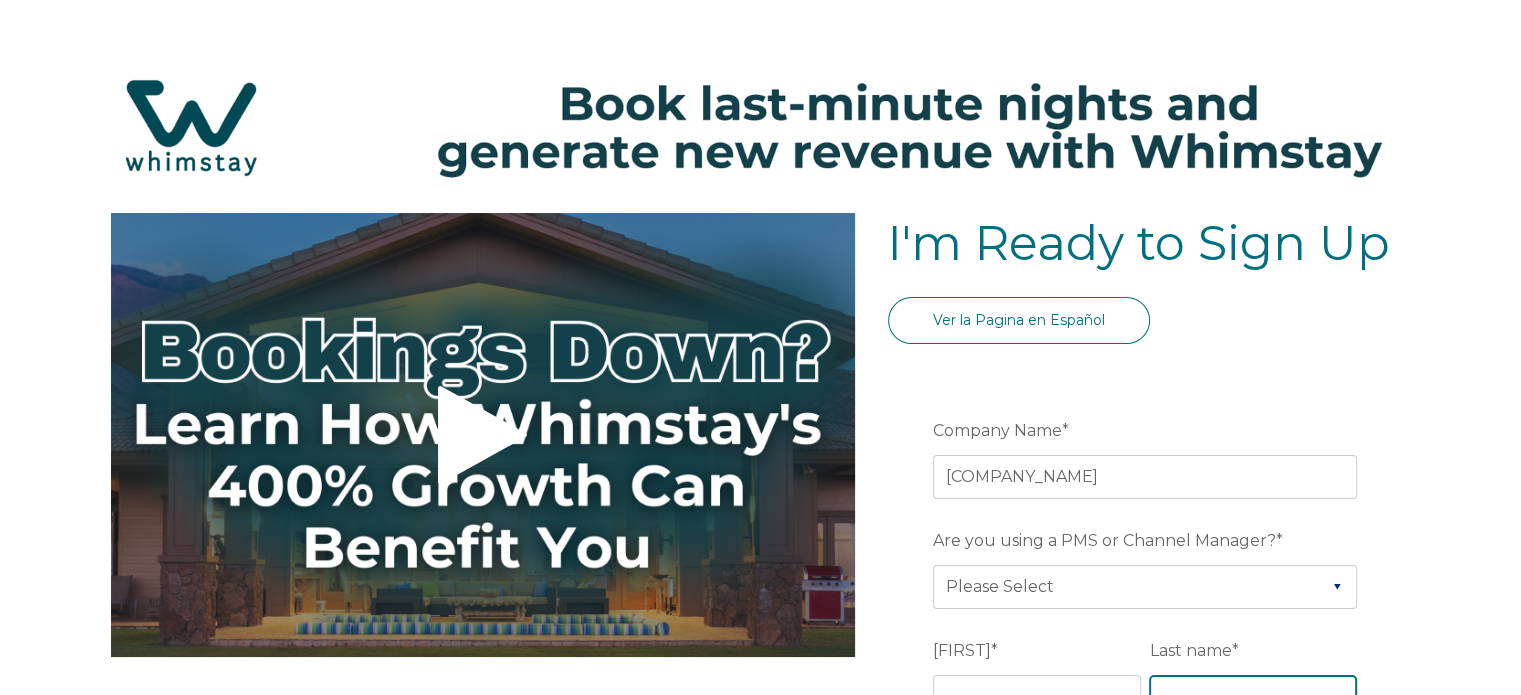 type on "VOM" 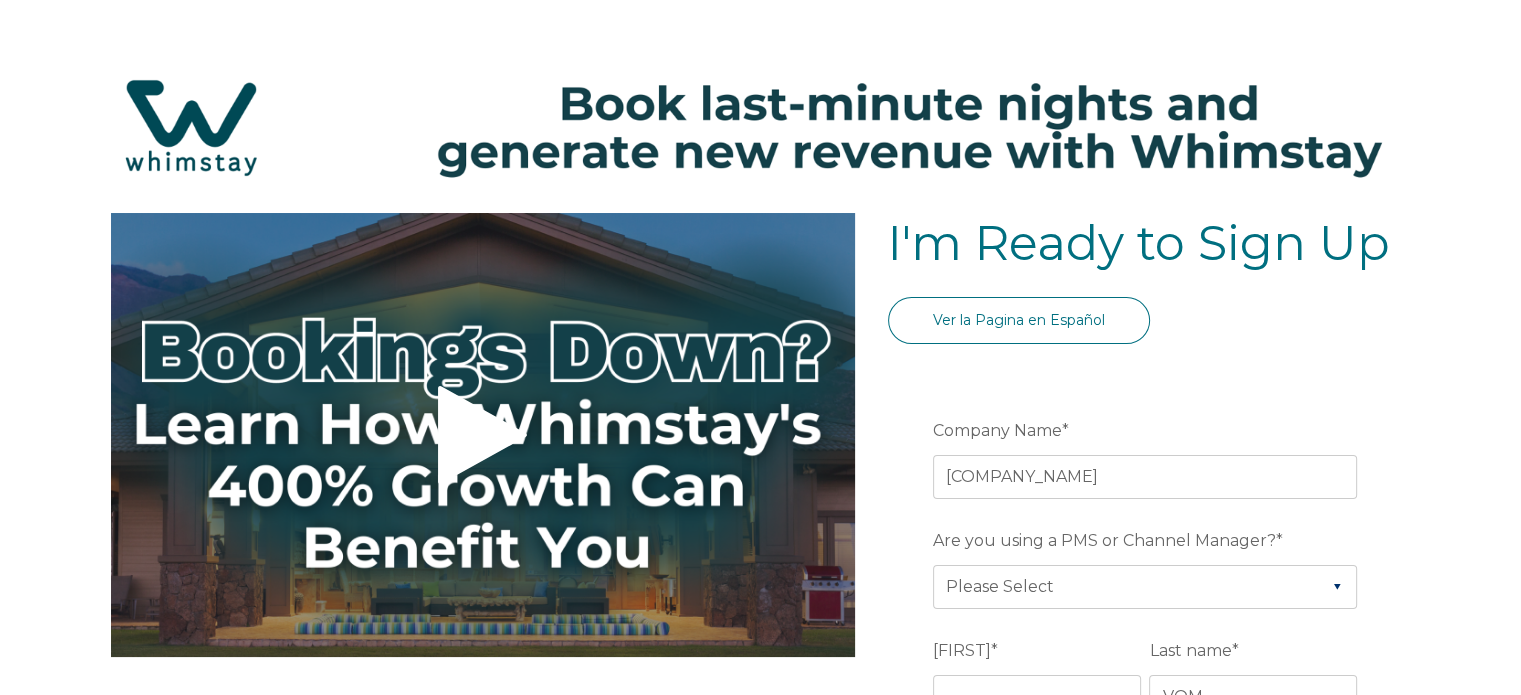 type on "Marco Island" 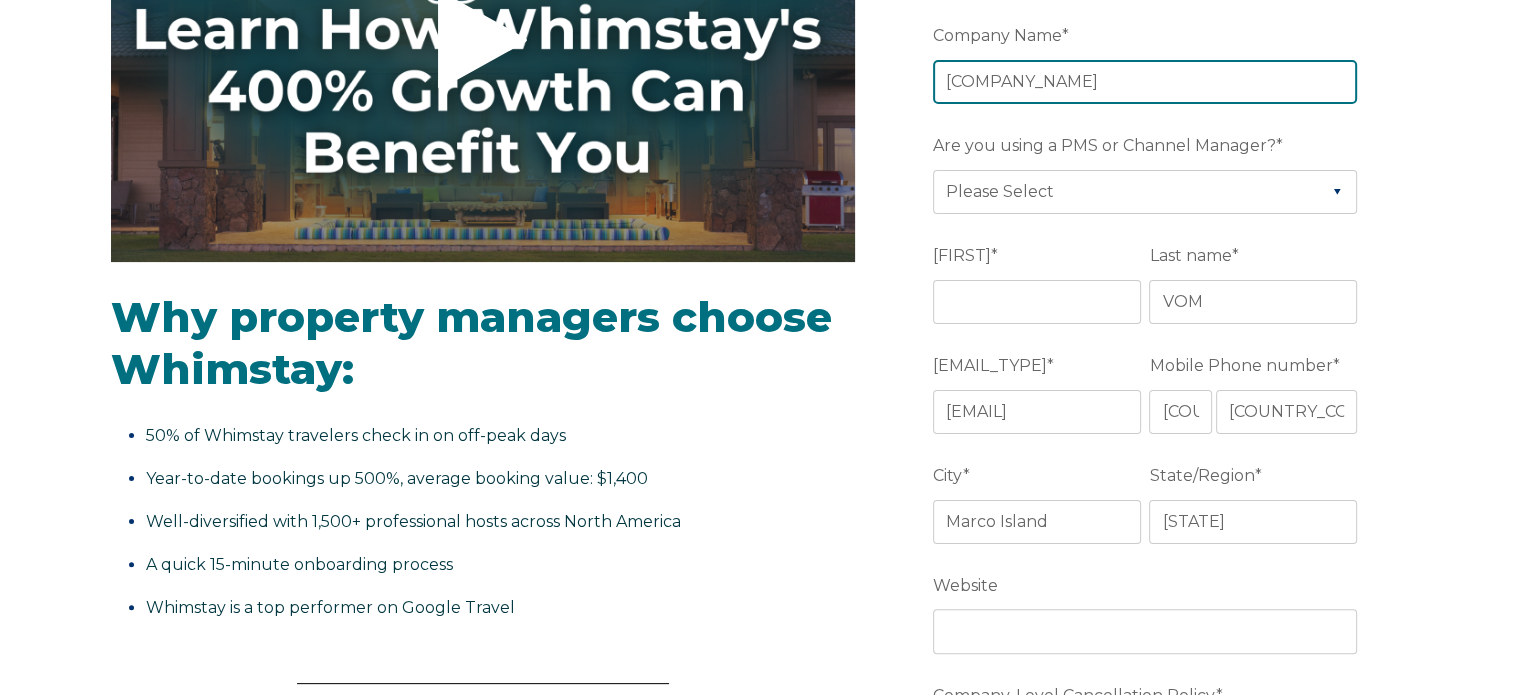 scroll, scrollTop: 400, scrollLeft: 0, axis: vertical 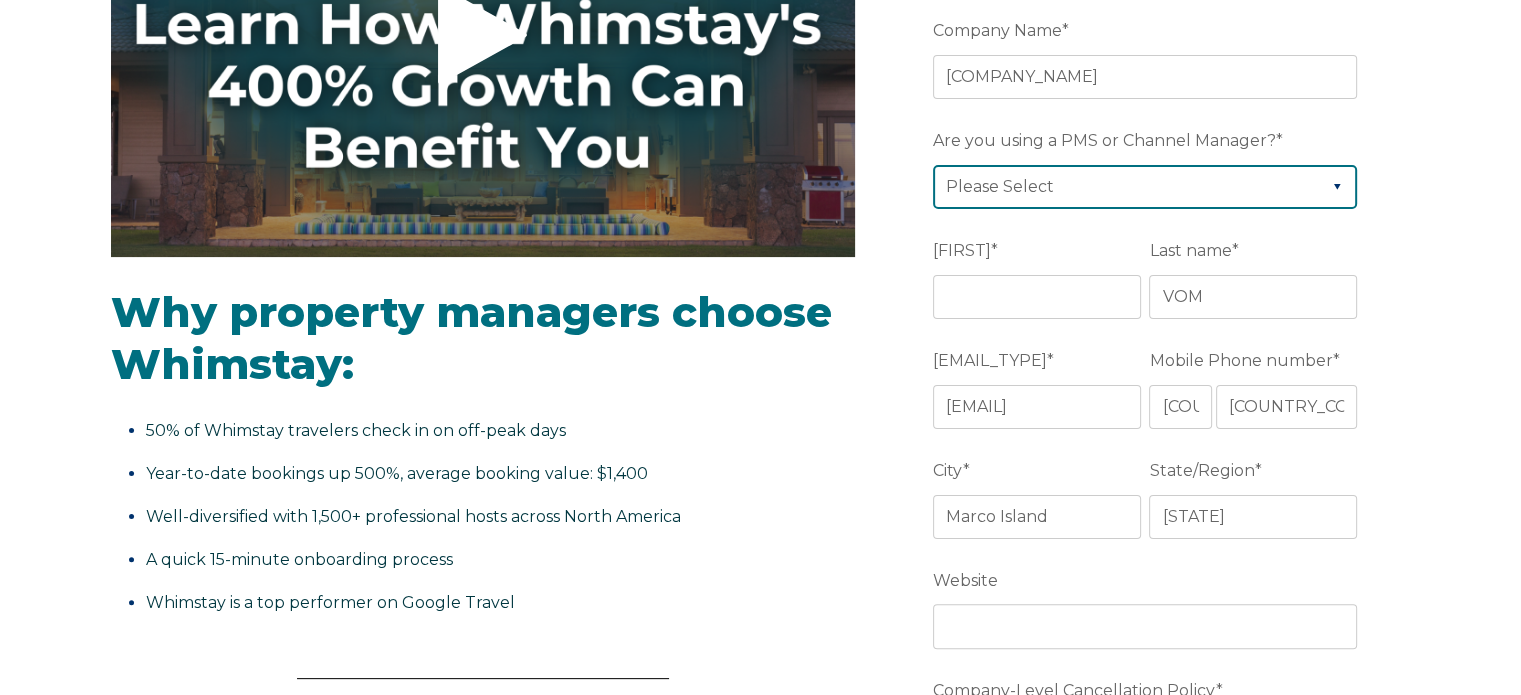 click on "Please Select Airbnb Barefoot BookingPal Boost Brightside CiiRUS Escapia Guesty Hostaway Hostfully Hostify Lodgify NextPax/NxtBeds OwnerRez PMS or CM Not Listed Rentals United/Quick Connect Streamline Track" at bounding box center (1145, 187) 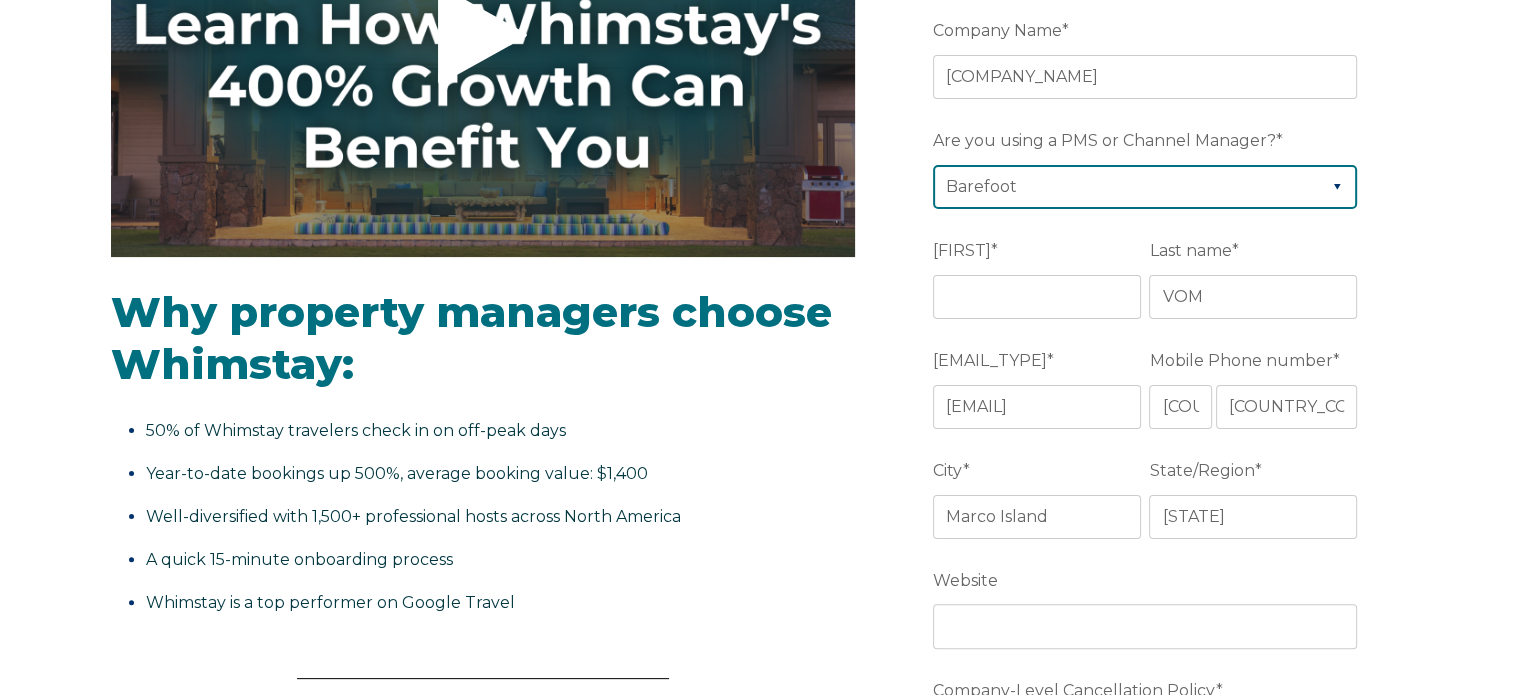 click on "Please Select Airbnb Barefoot BookingPal Boost Brightside CiiRUS Escapia Guesty Hostaway Hostfully Hostify Lodgify NextPax/NxtBeds OwnerRez PMS or CM Not Listed Rentals United/Quick Connect Streamline Track" at bounding box center [1145, 187] 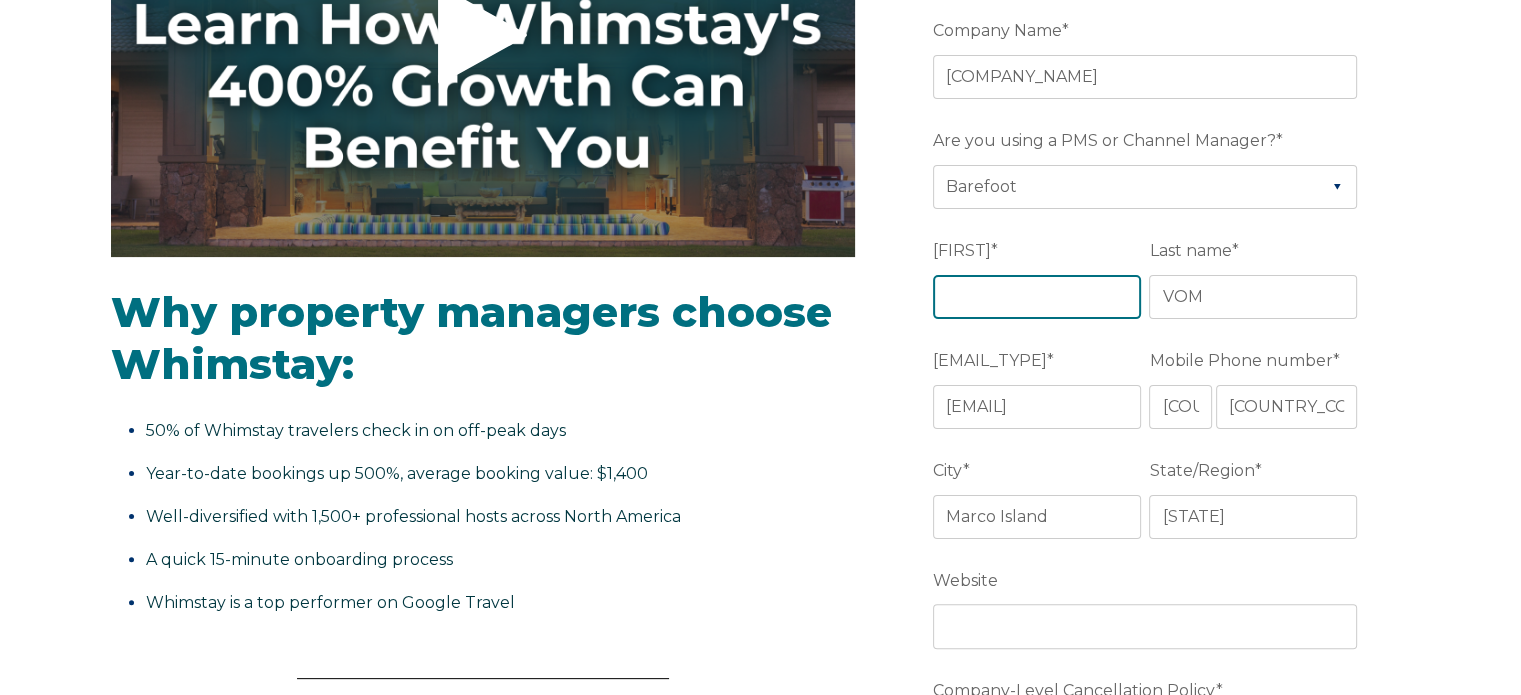 click on "[FIRST]" at bounding box center [1037, 297] 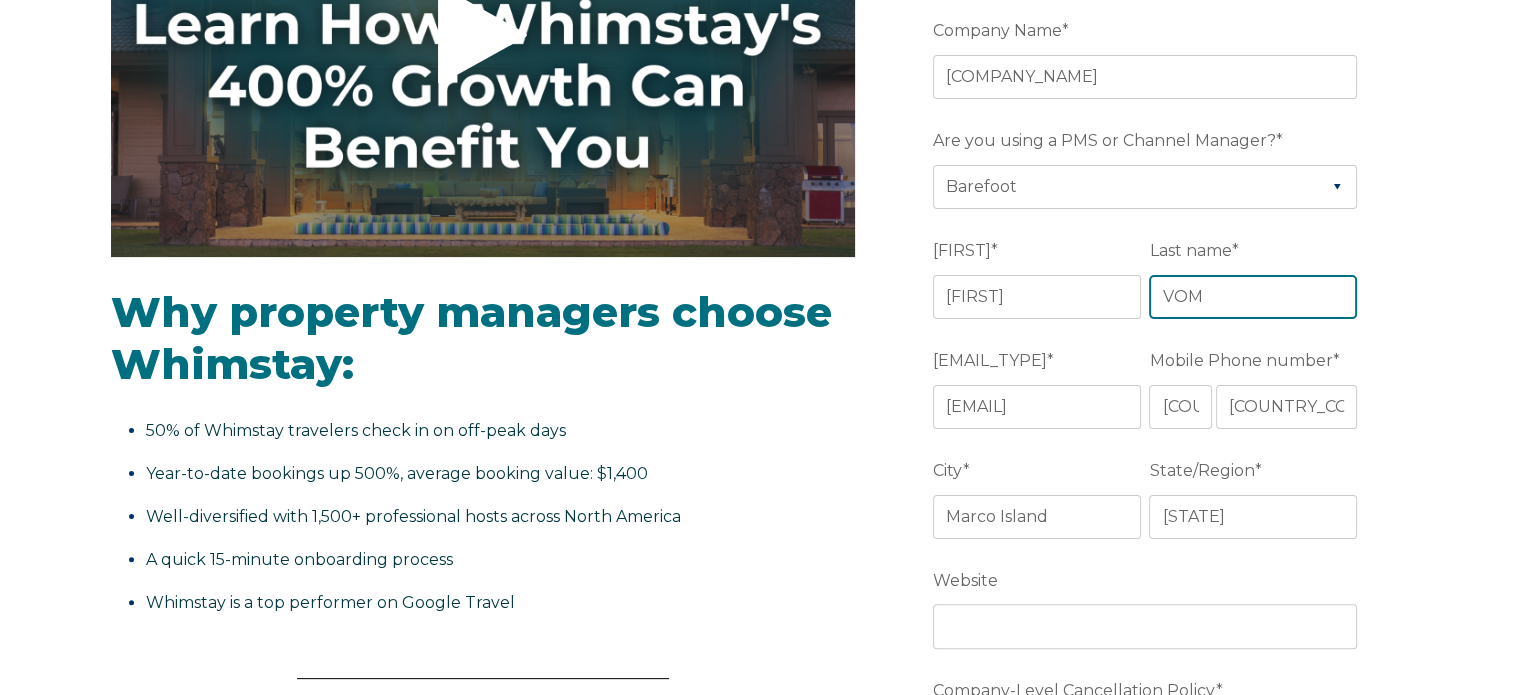 click on "VOM" at bounding box center (1253, 297) 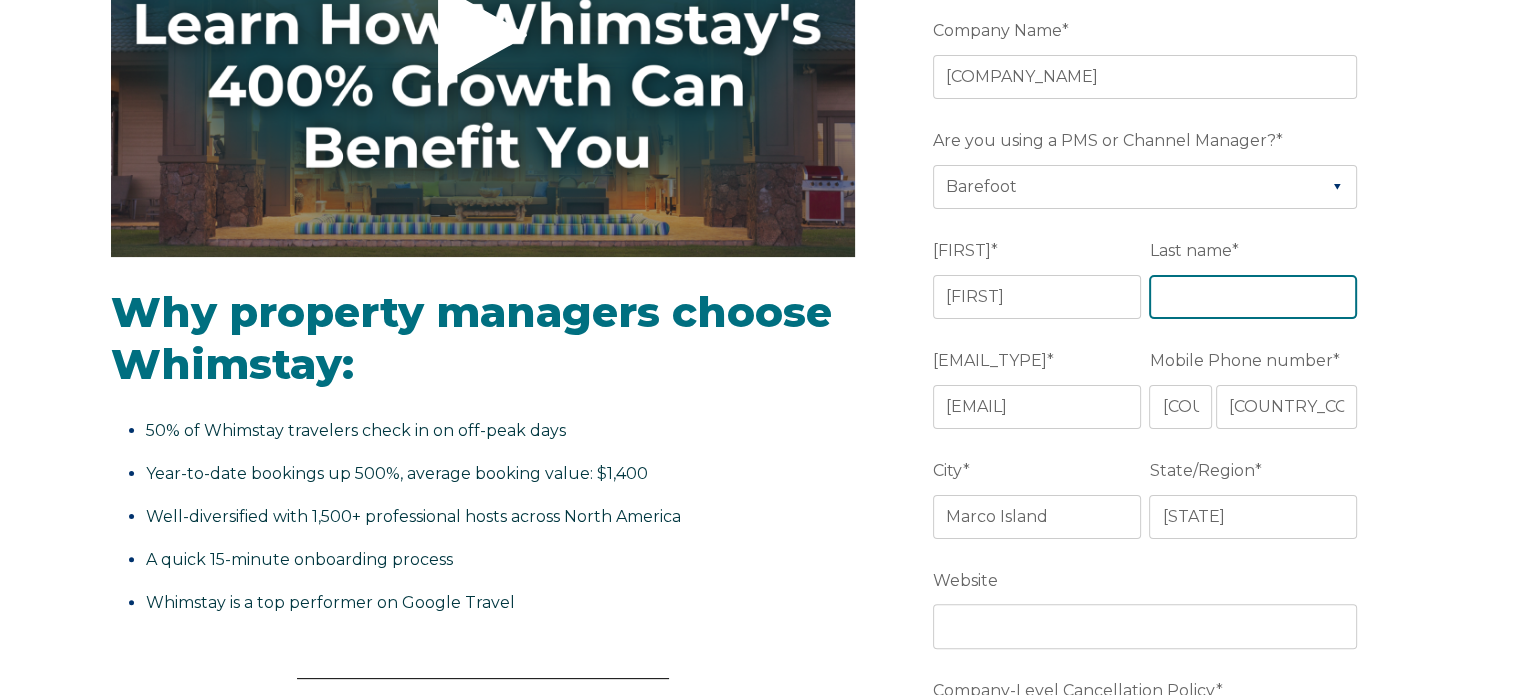 click on "Last name *" at bounding box center [1253, 297] 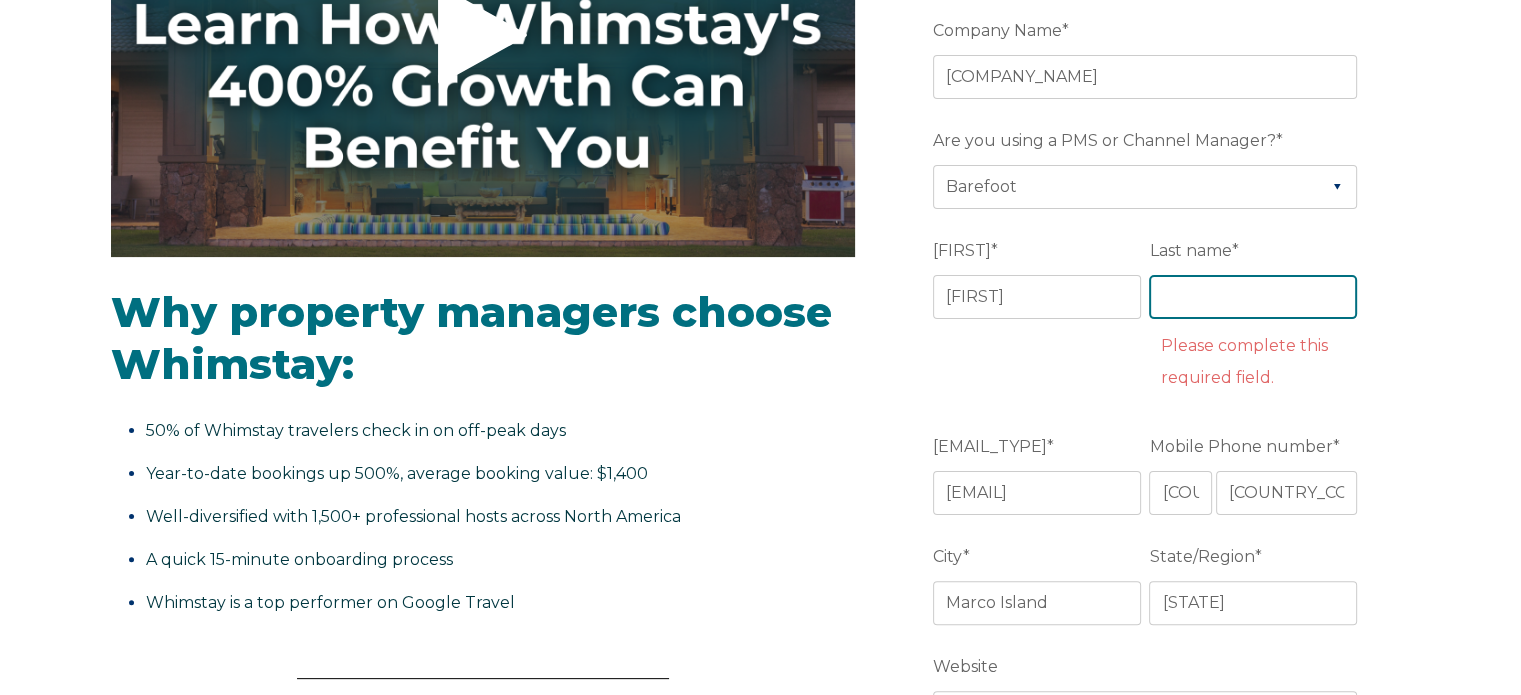 type on "[LAST]" 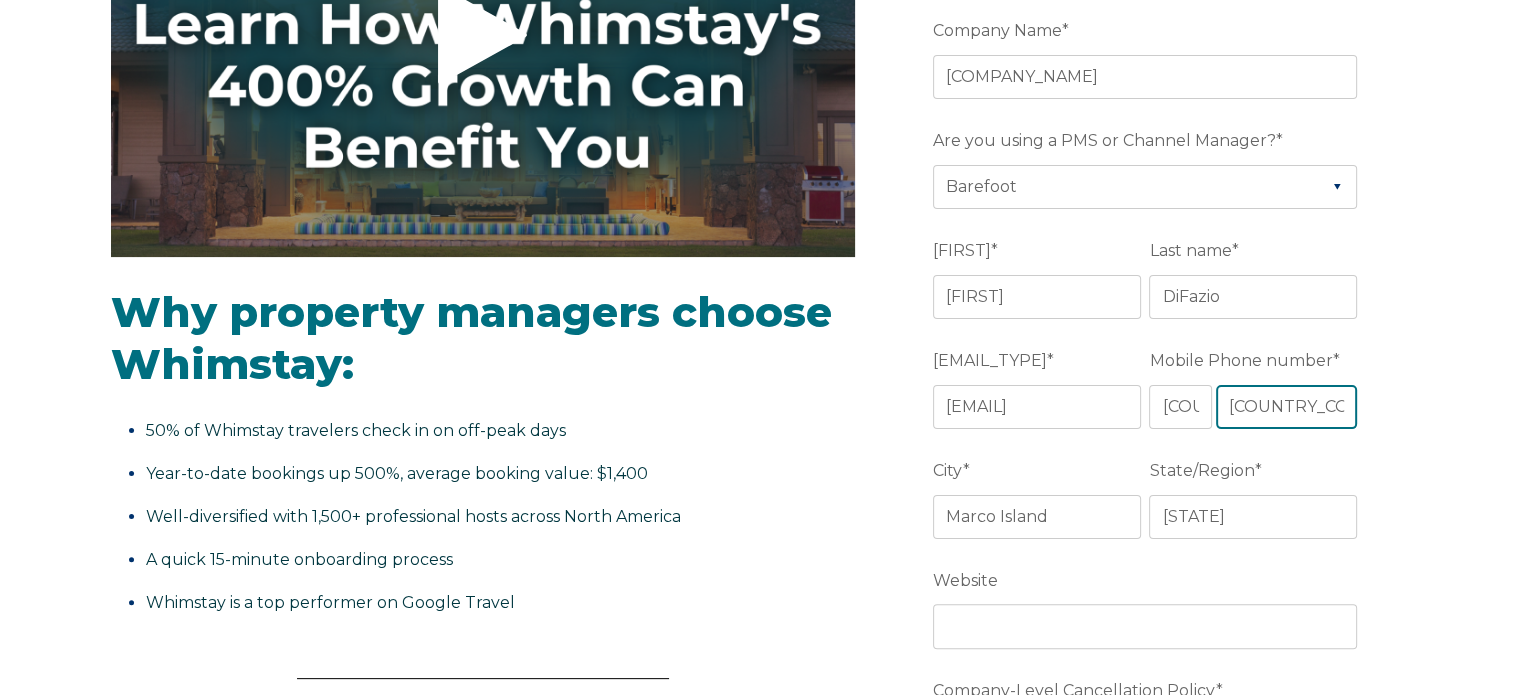 click on "+1" at bounding box center [1287, 407] 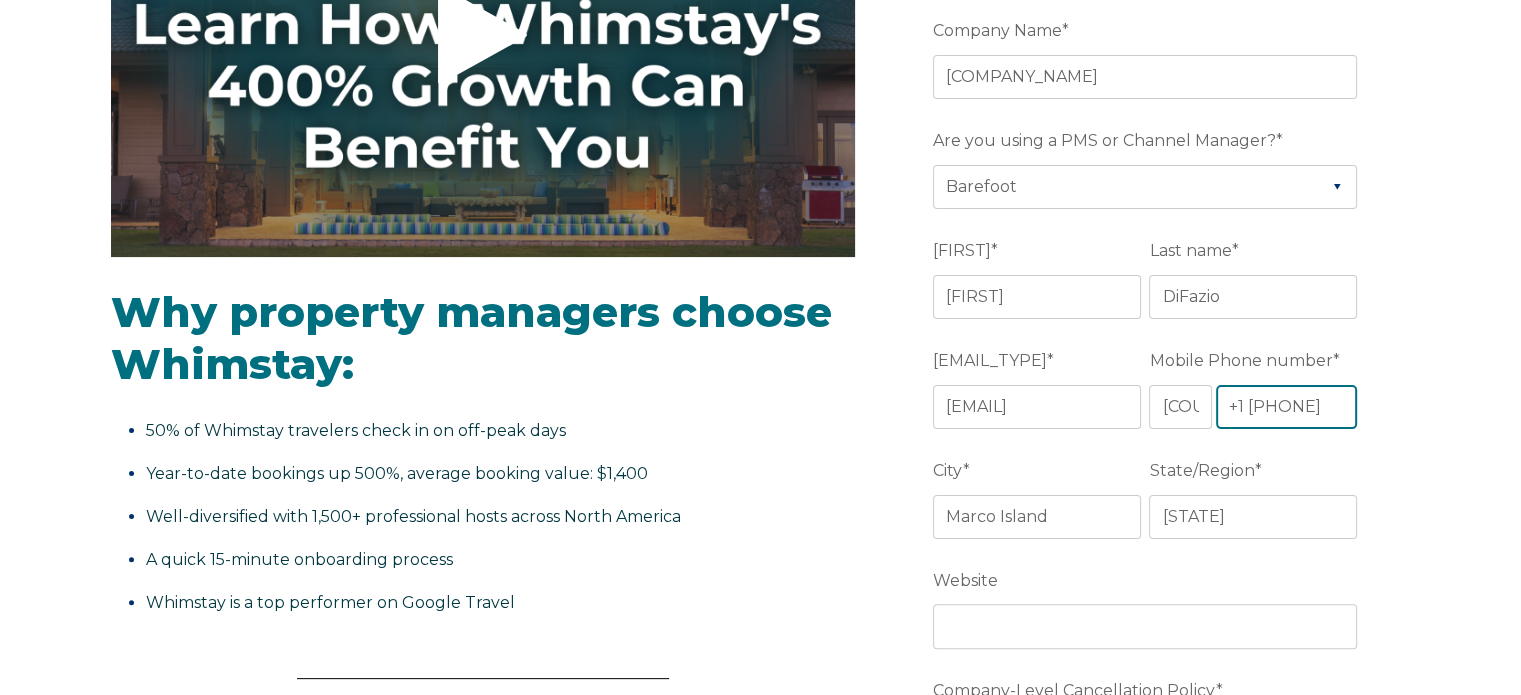 scroll, scrollTop: 0, scrollLeft: 8, axis: horizontal 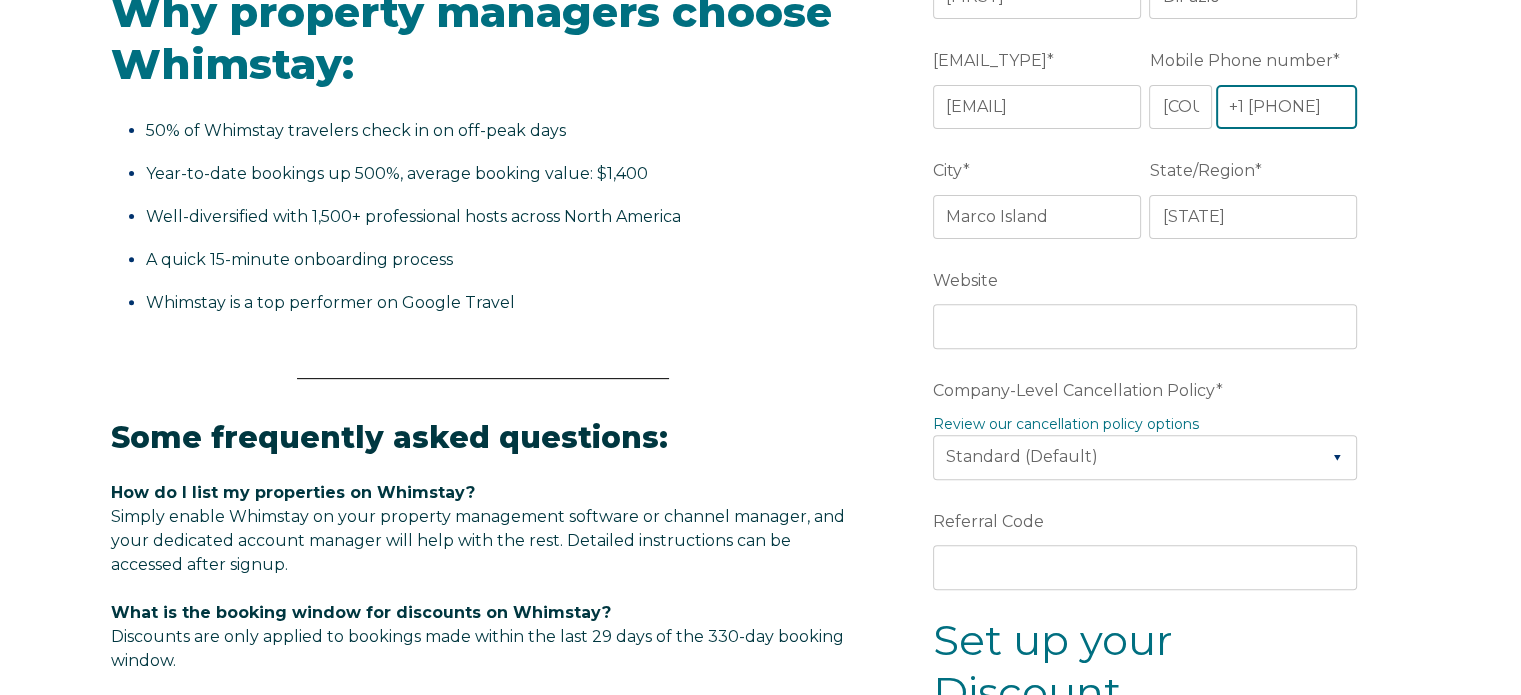 type on "+1 239-394-7653" 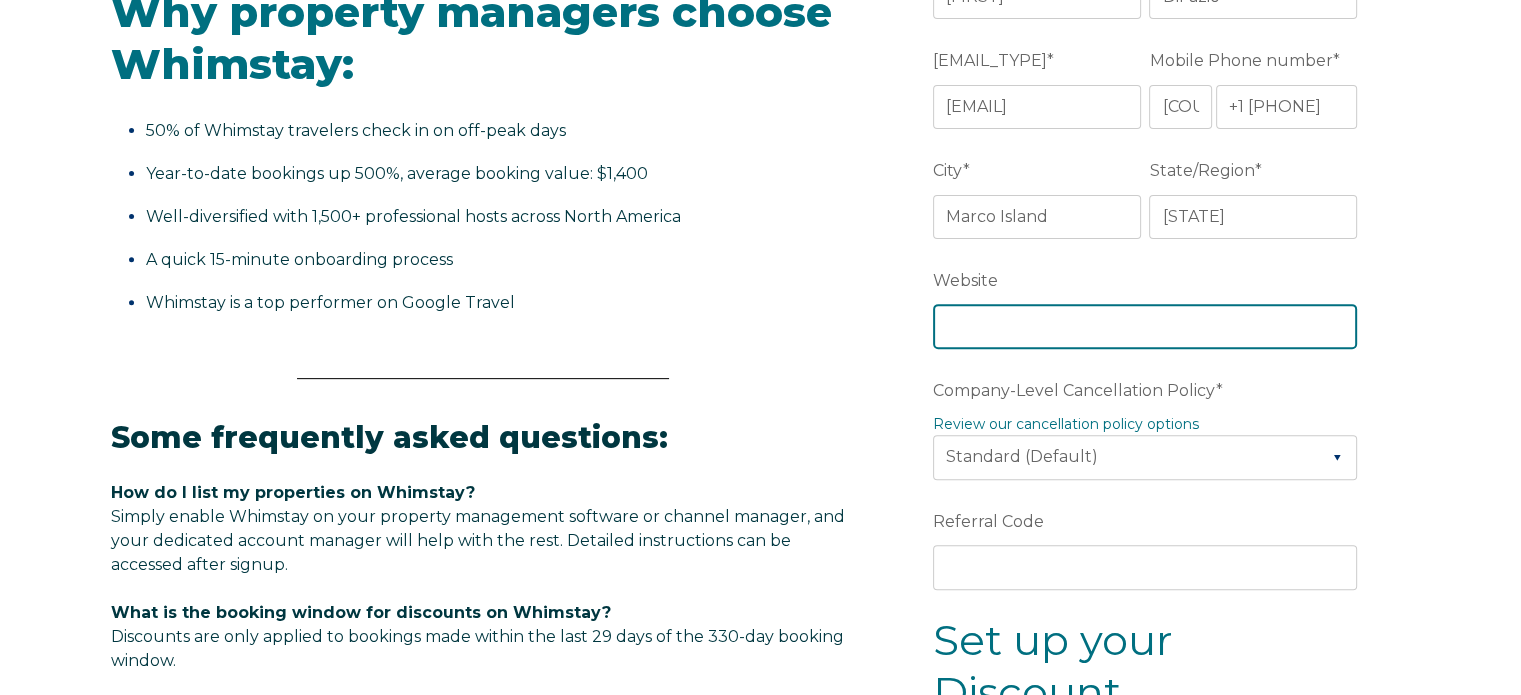 scroll, scrollTop: 0, scrollLeft: 0, axis: both 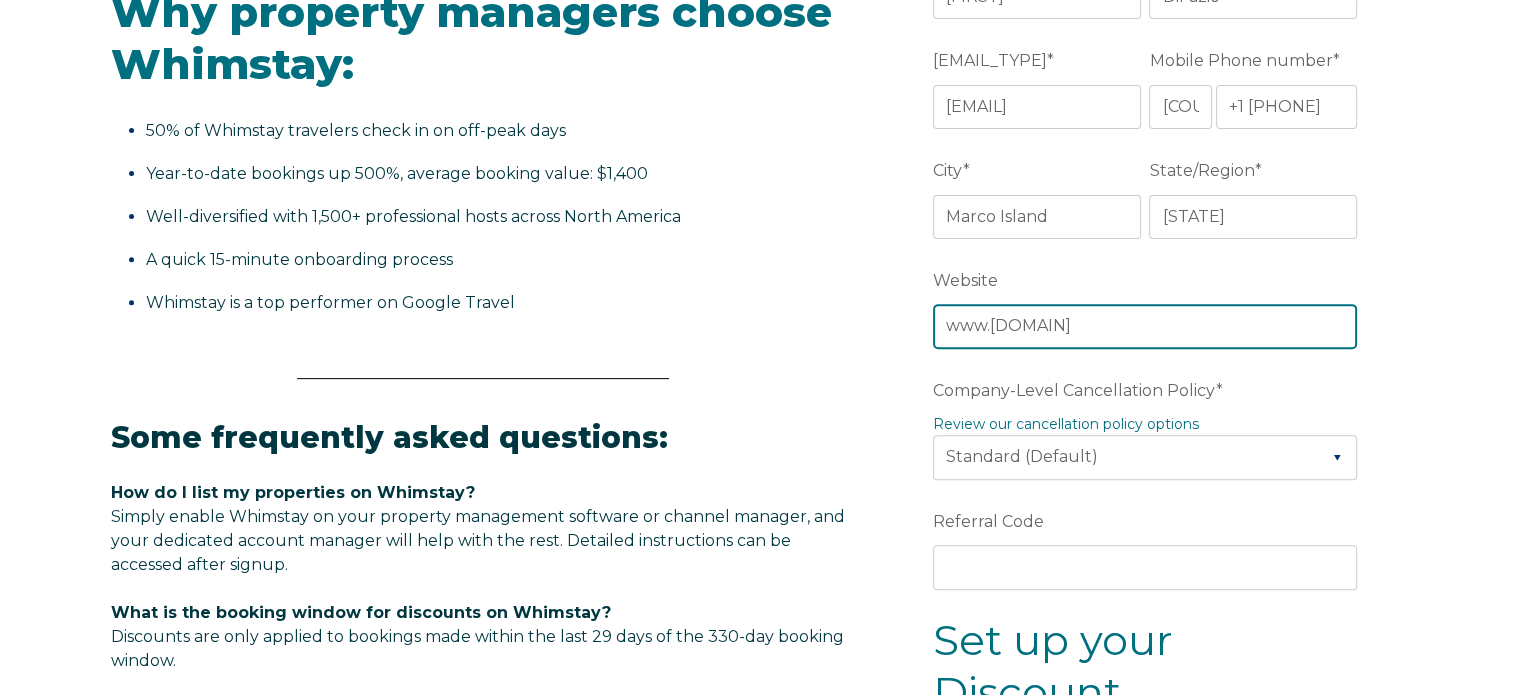 type on "www.vacationonmarco.com" 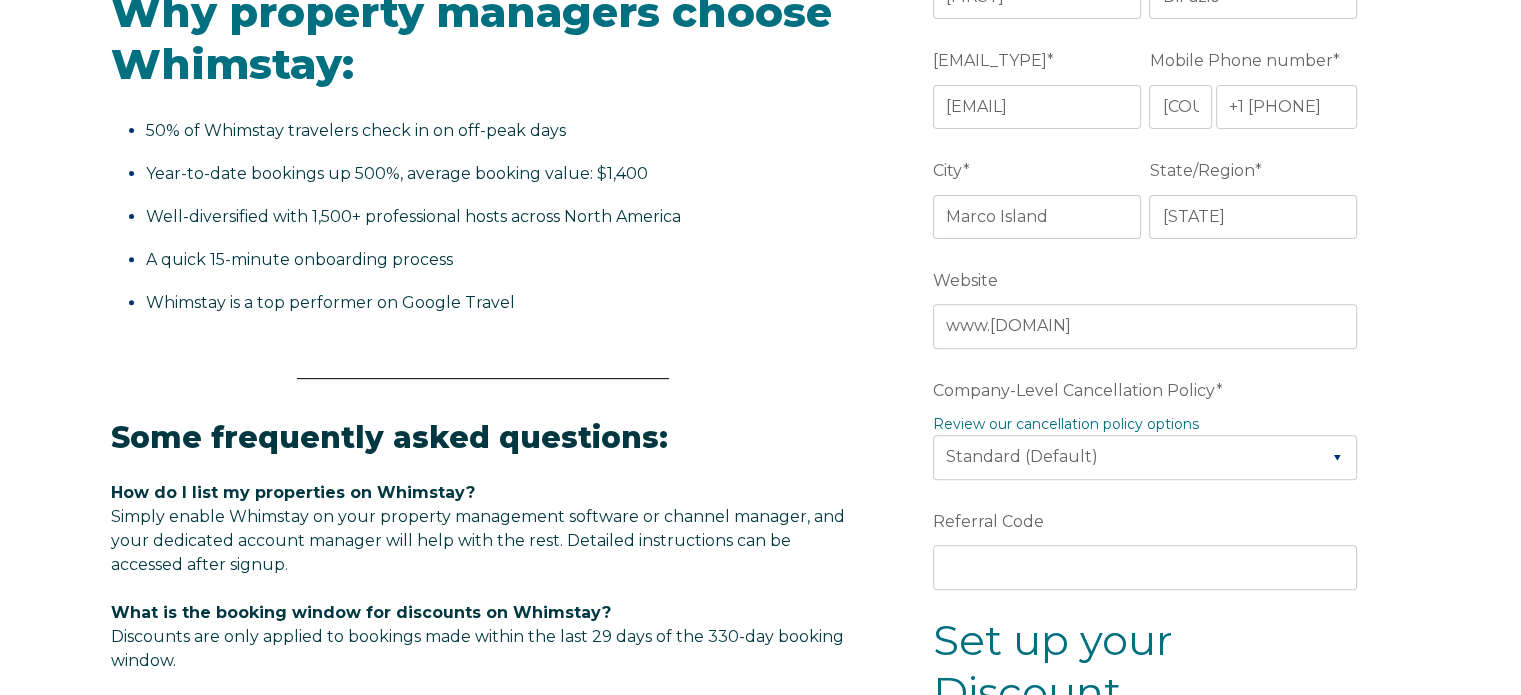 click on "Why property managers choose Whimstay: 50% of Whimstay travelers check in on off-peak days Year-to-date bookings up 500%, average booking value: $1,400 Well-diversified with 1,500+ professional hosts across North America A quick 15-minute onboarding process Whimstay is a top performer on Google Travel Some frequently asked questions: How do I list my properties on Whimstay? Simply enable Whimstay on your property management software or channel manager, and your dedicated account manager will help with the rest. Detailed instructions can be accessed after signup. What is the booking window for discounts on Whimstay? What is Whimstay's cancellation policy?" at bounding box center [760, 503] 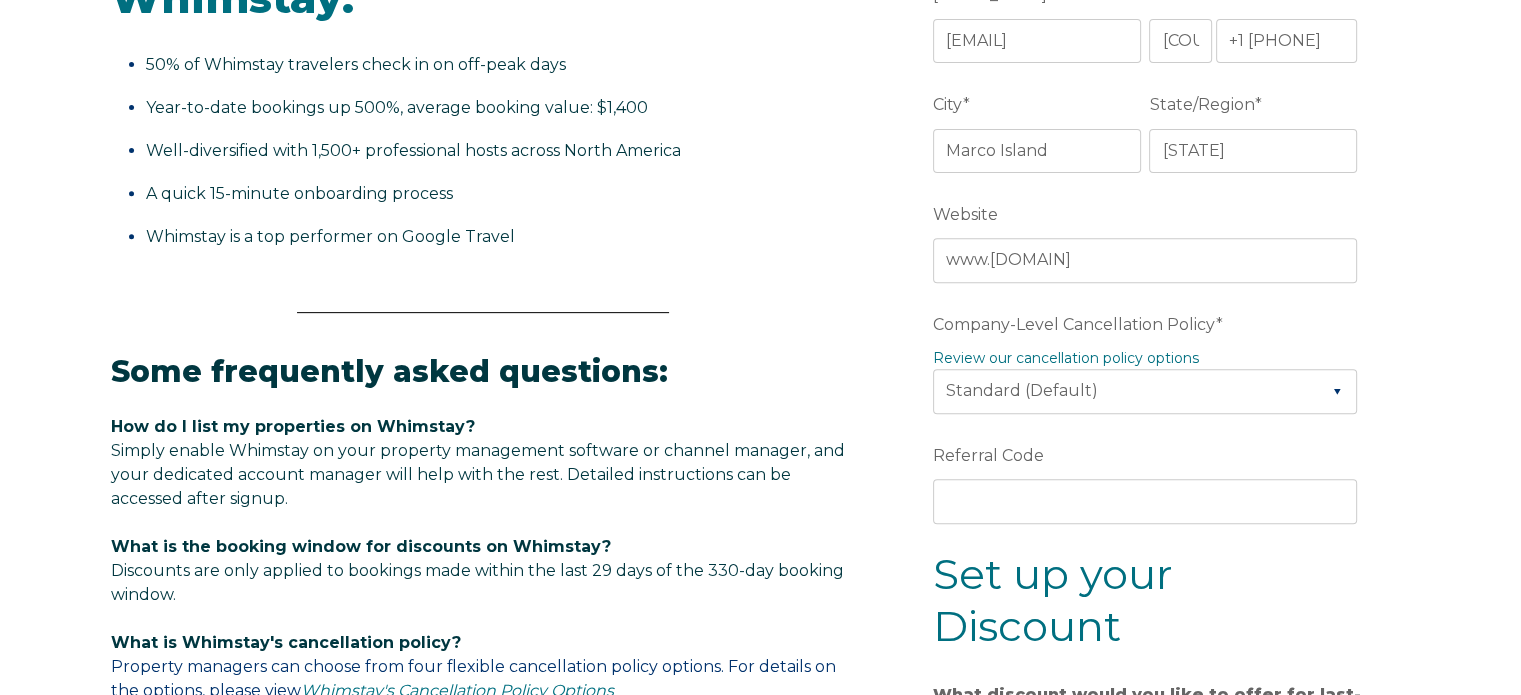 scroll, scrollTop: 800, scrollLeft: 0, axis: vertical 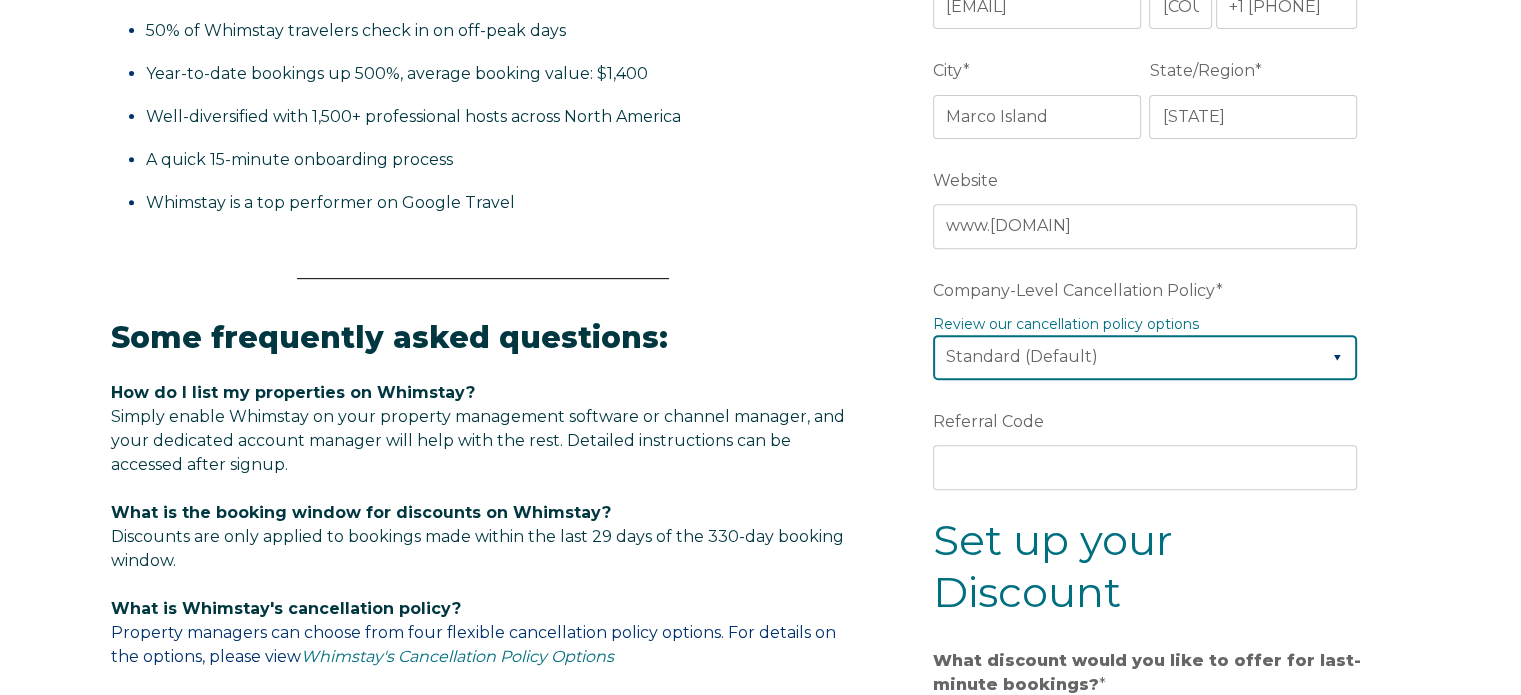 click on "Please Select Partial Standard (Default) Moderate Strict" at bounding box center (1145, 357) 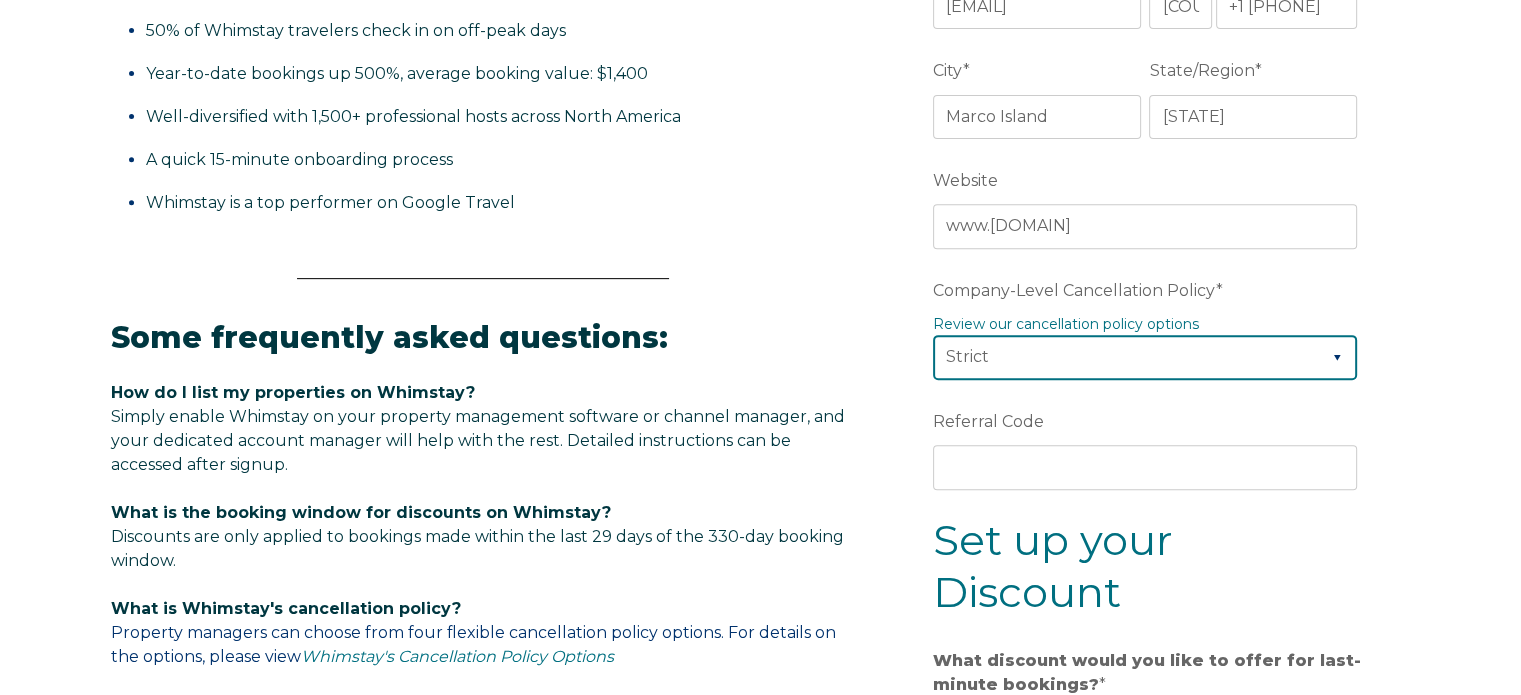 click on "Please Select Partial Standard (Default) Moderate Strict" at bounding box center (1145, 357) 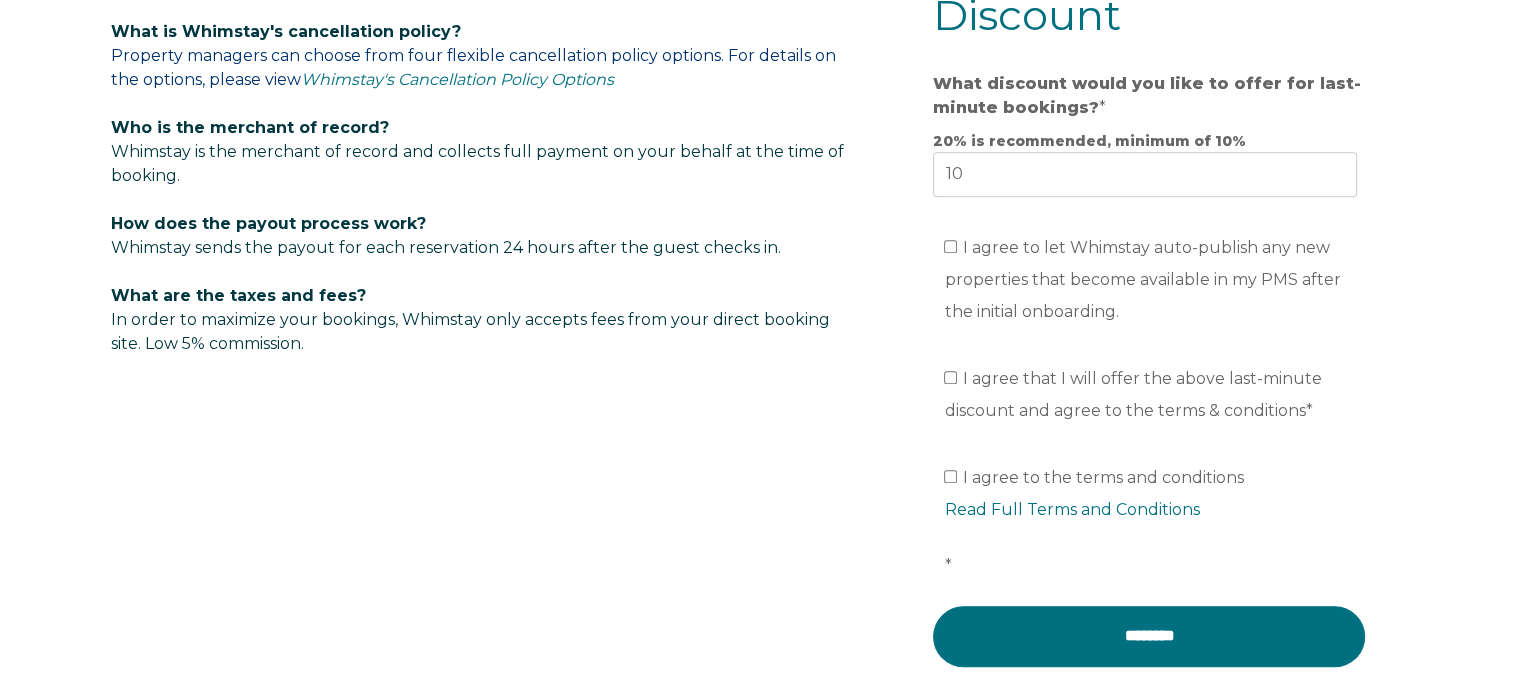 scroll, scrollTop: 1400, scrollLeft: 0, axis: vertical 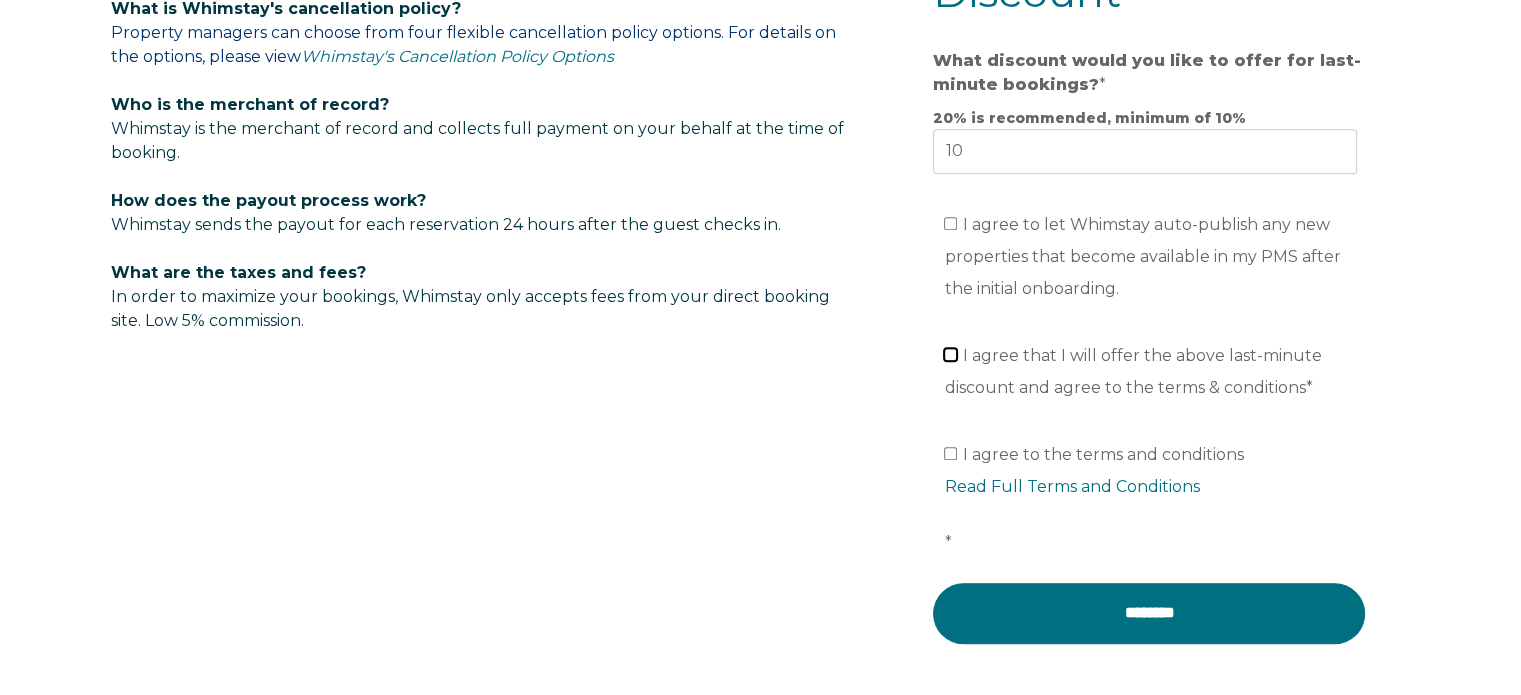 click on "I agree that I will offer the above last-minute discount and agree to the terms & conditions *" at bounding box center (950, 354) 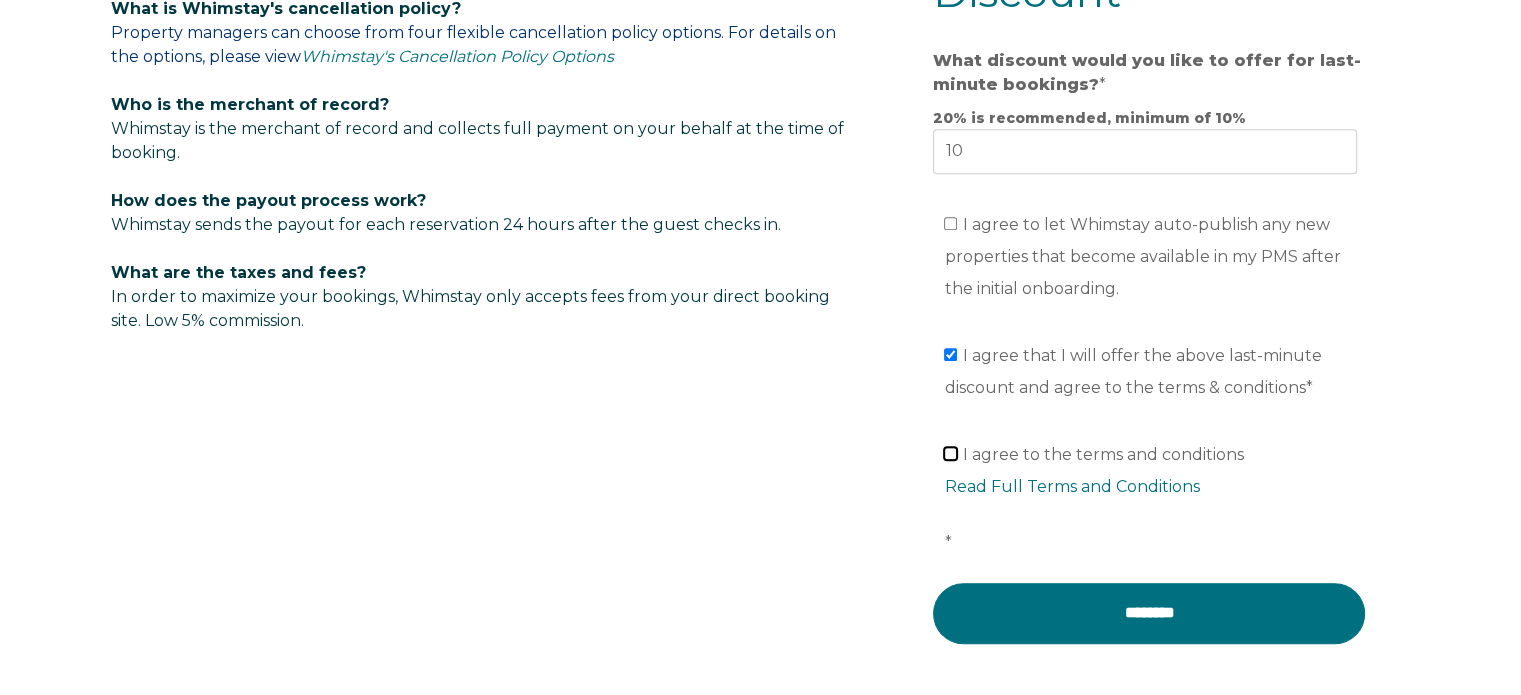 click on "I agree to the terms and conditions Read Full Terms and Conditions *" at bounding box center (950, 453) 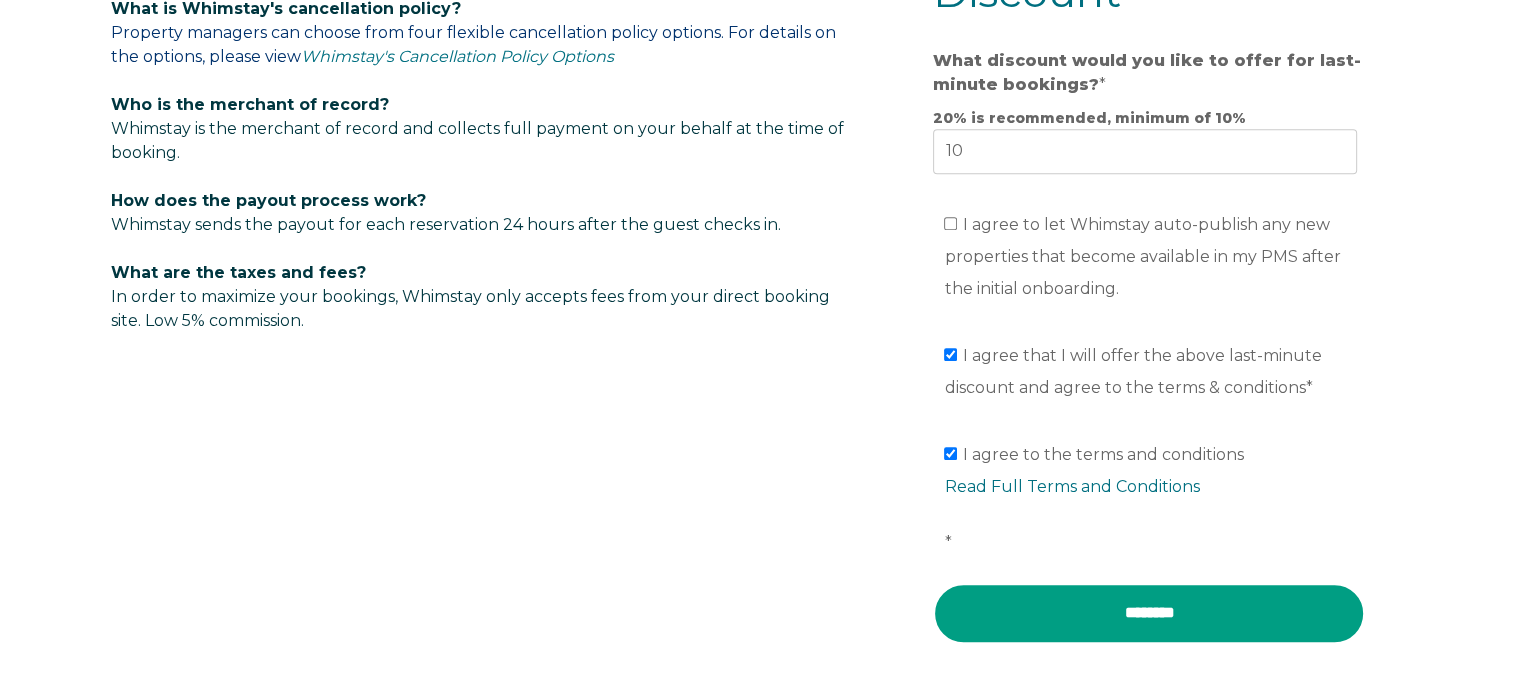 click on "********" at bounding box center (1149, 613) 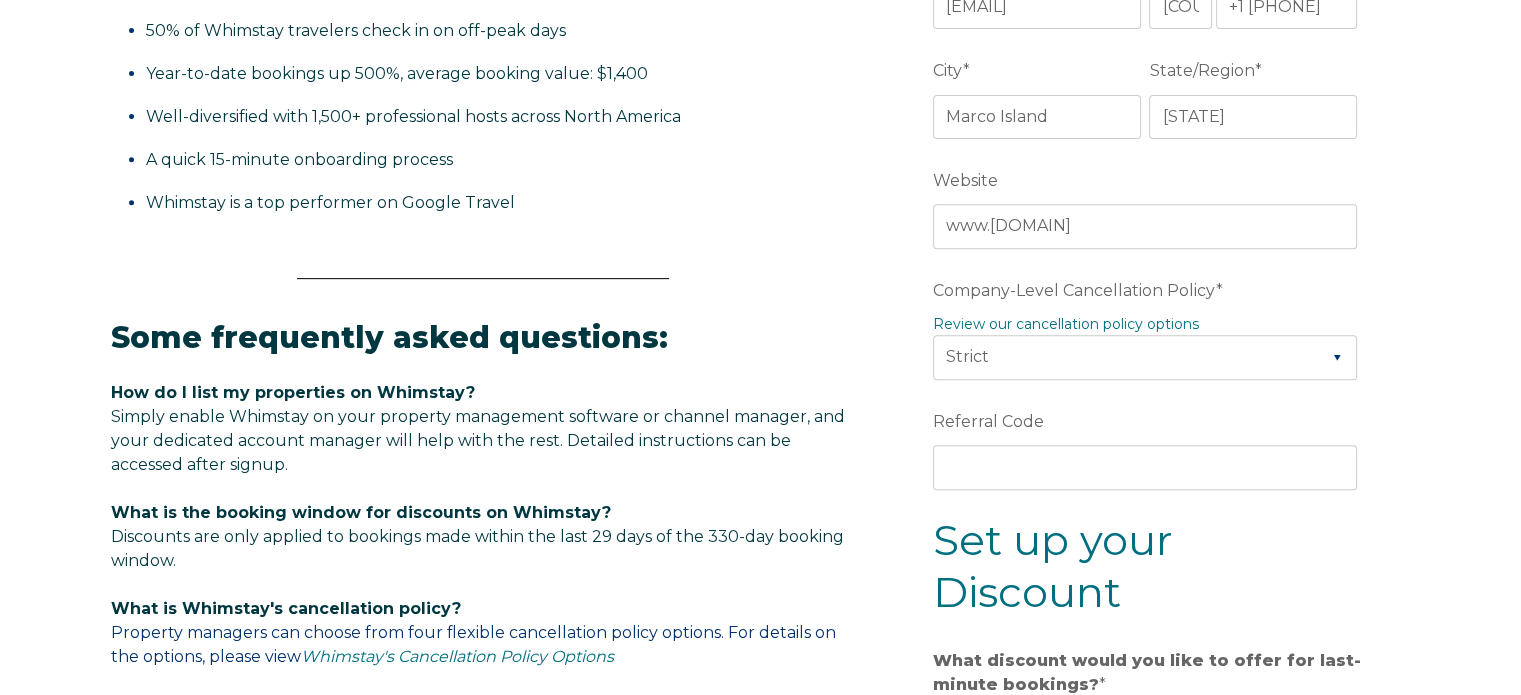 scroll, scrollTop: 600, scrollLeft: 0, axis: vertical 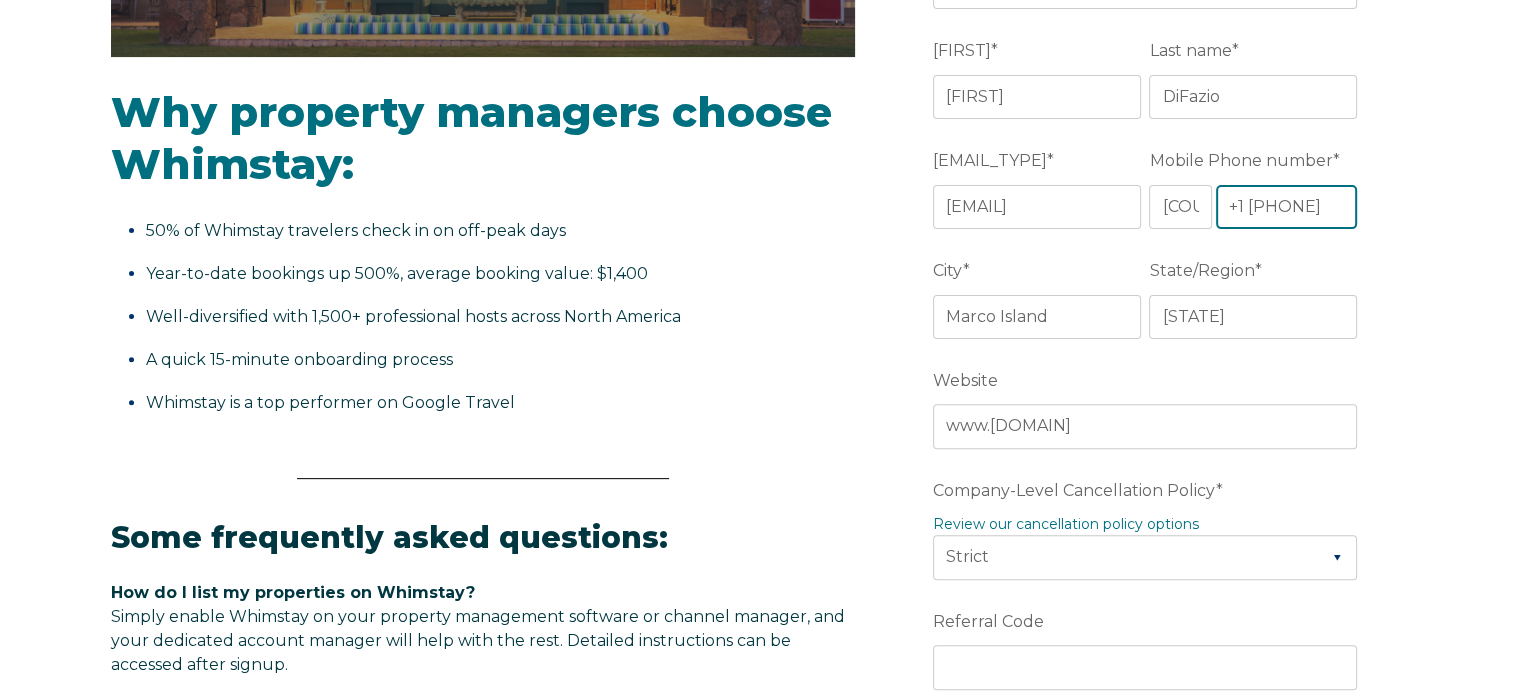 click on "+1 239-394-7653" at bounding box center [1287, 207] 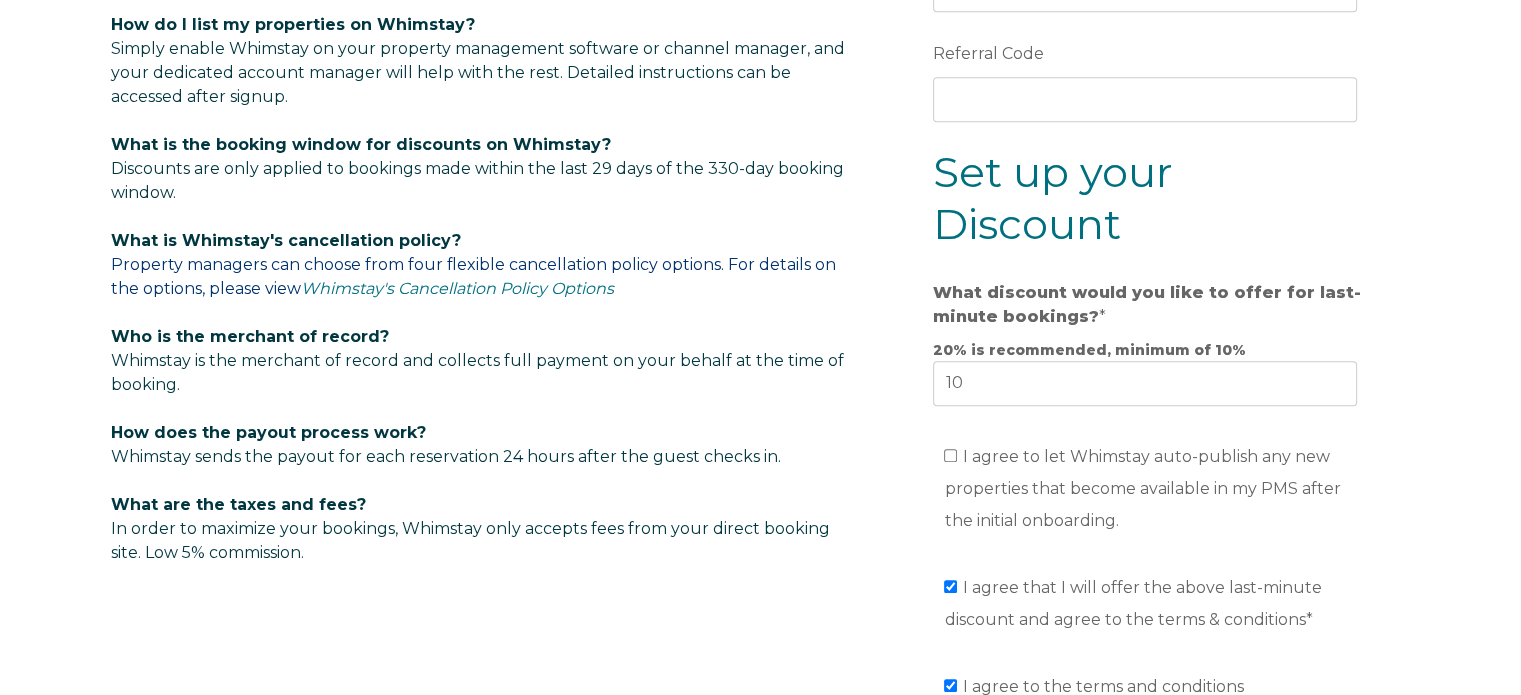 scroll, scrollTop: 1611, scrollLeft: 0, axis: vertical 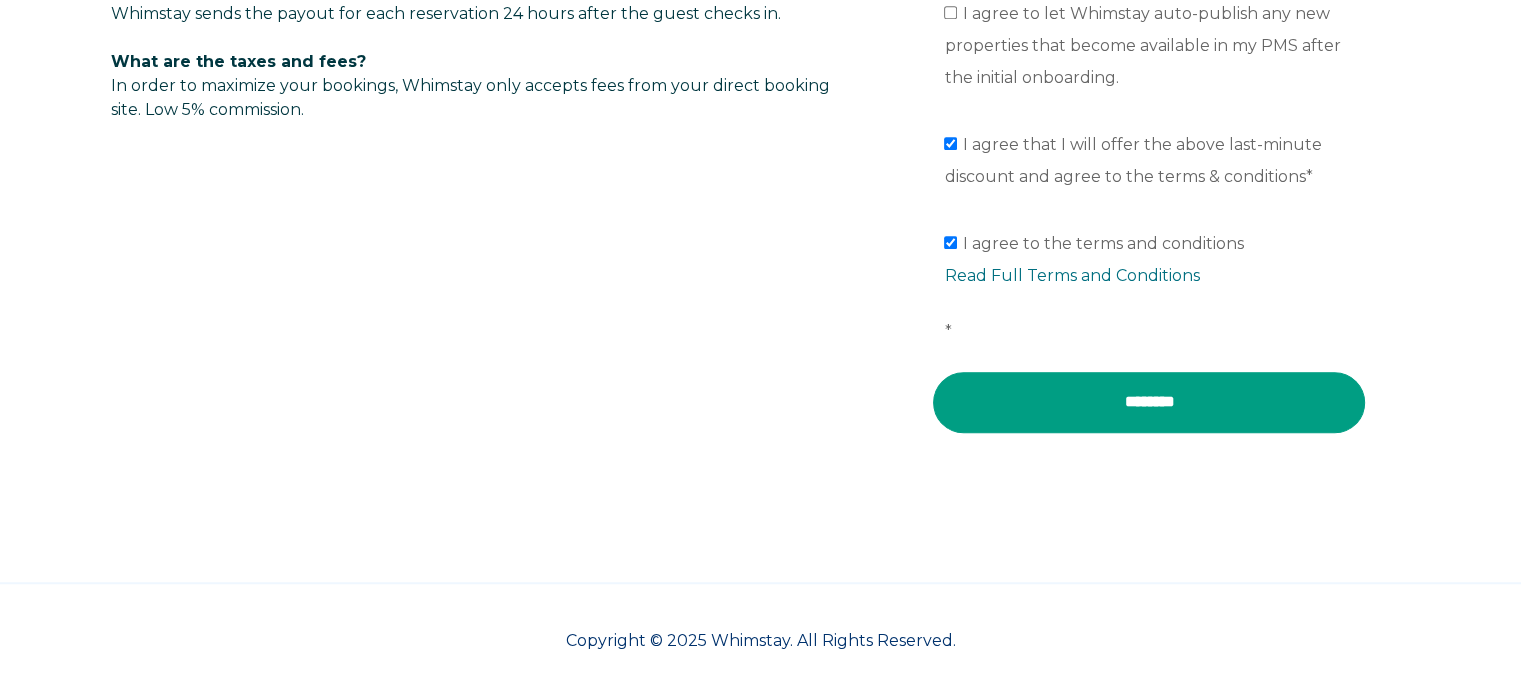 type on "+1 [PHONE]" 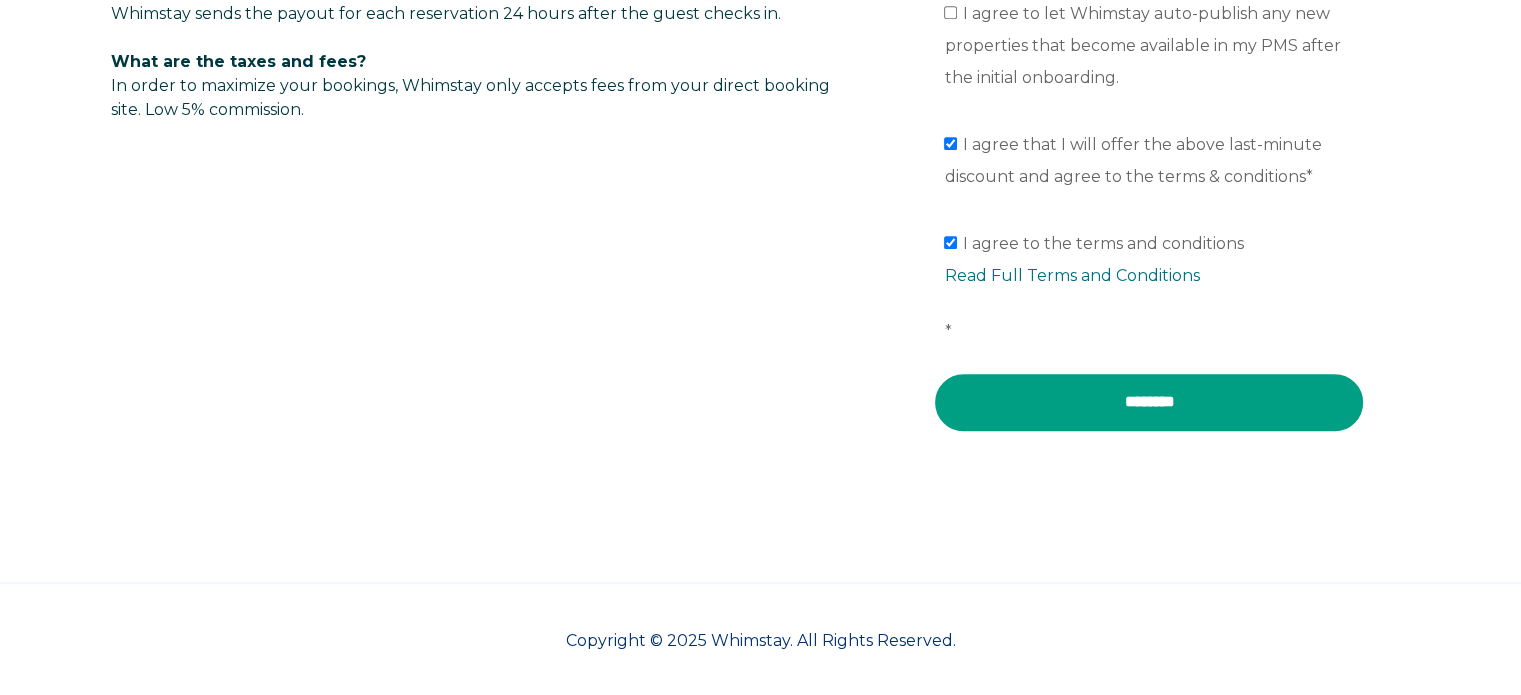 click on "********" at bounding box center [1149, 402] 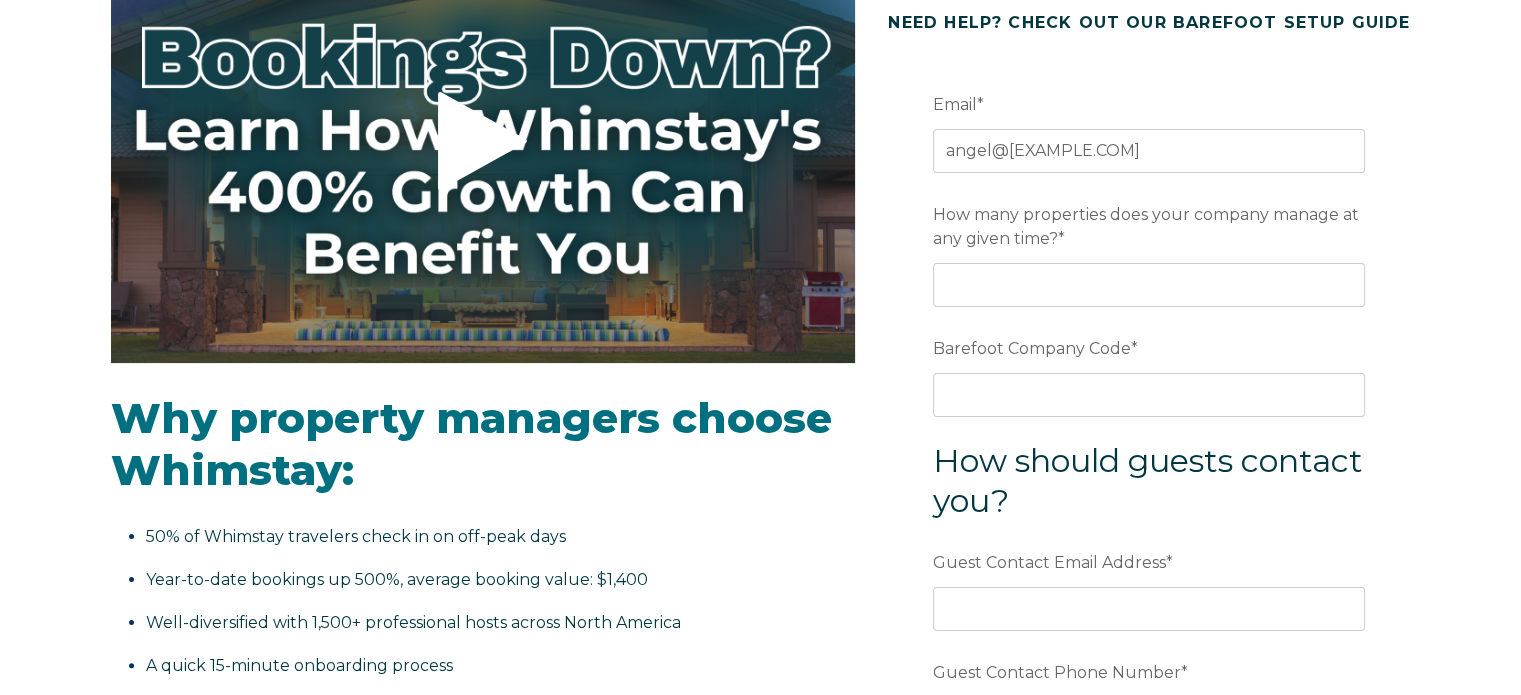 scroll, scrollTop: 300, scrollLeft: 0, axis: vertical 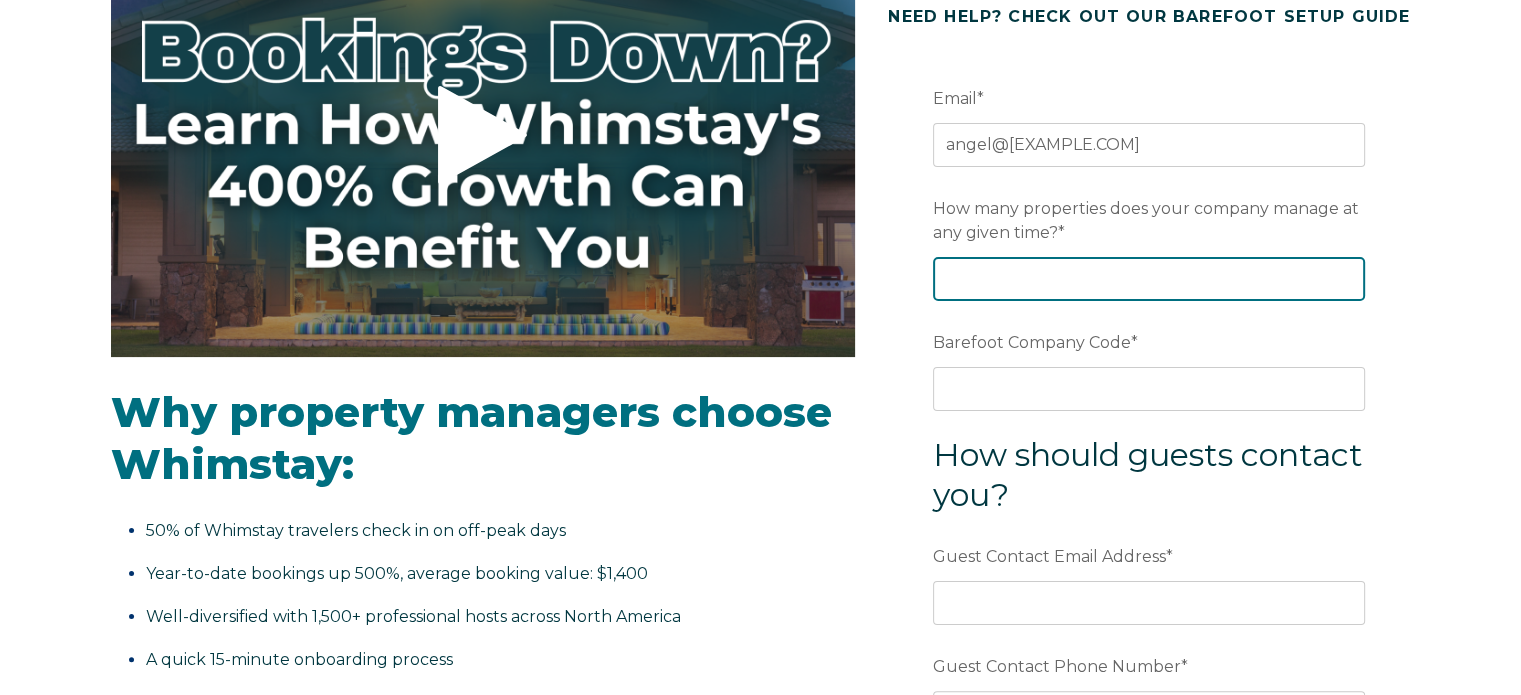 click on "How many properties does your company manage at any given time? *" at bounding box center [1149, 279] 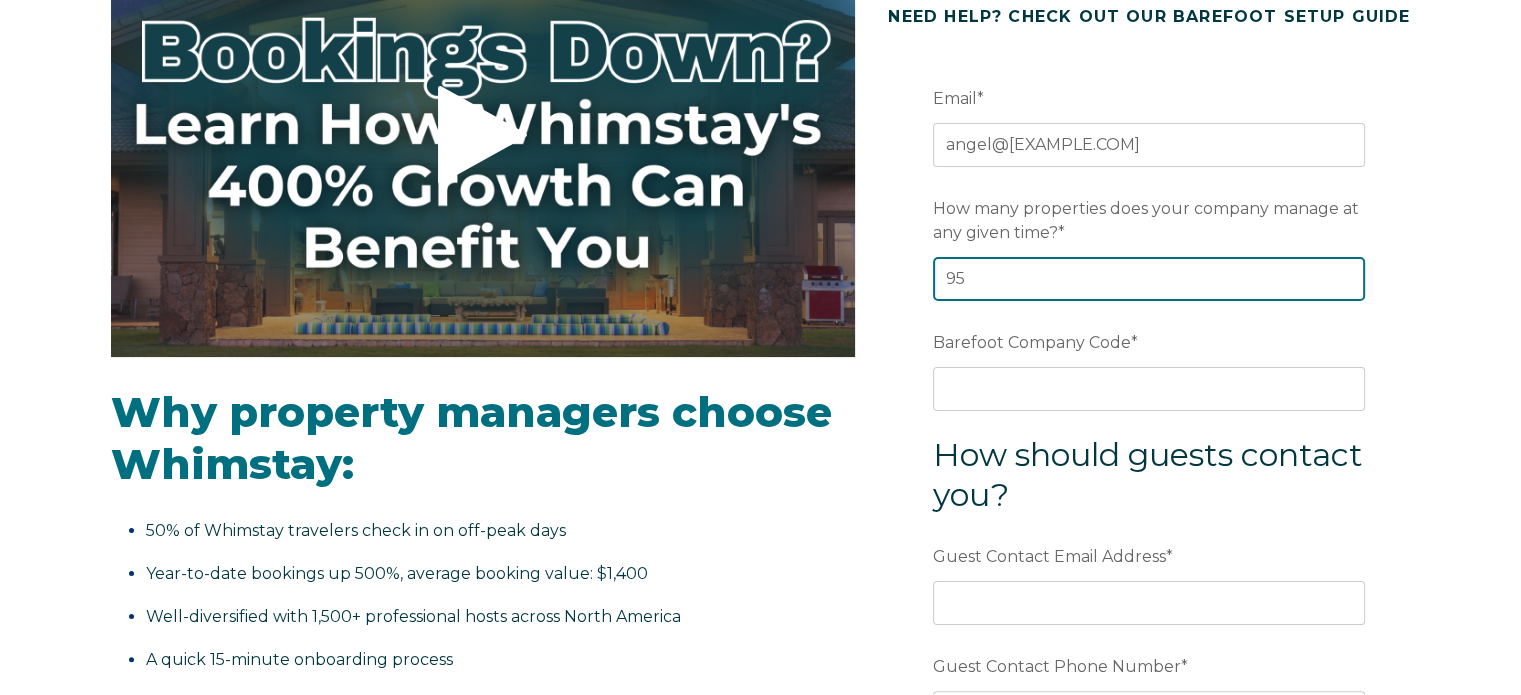 type on "95" 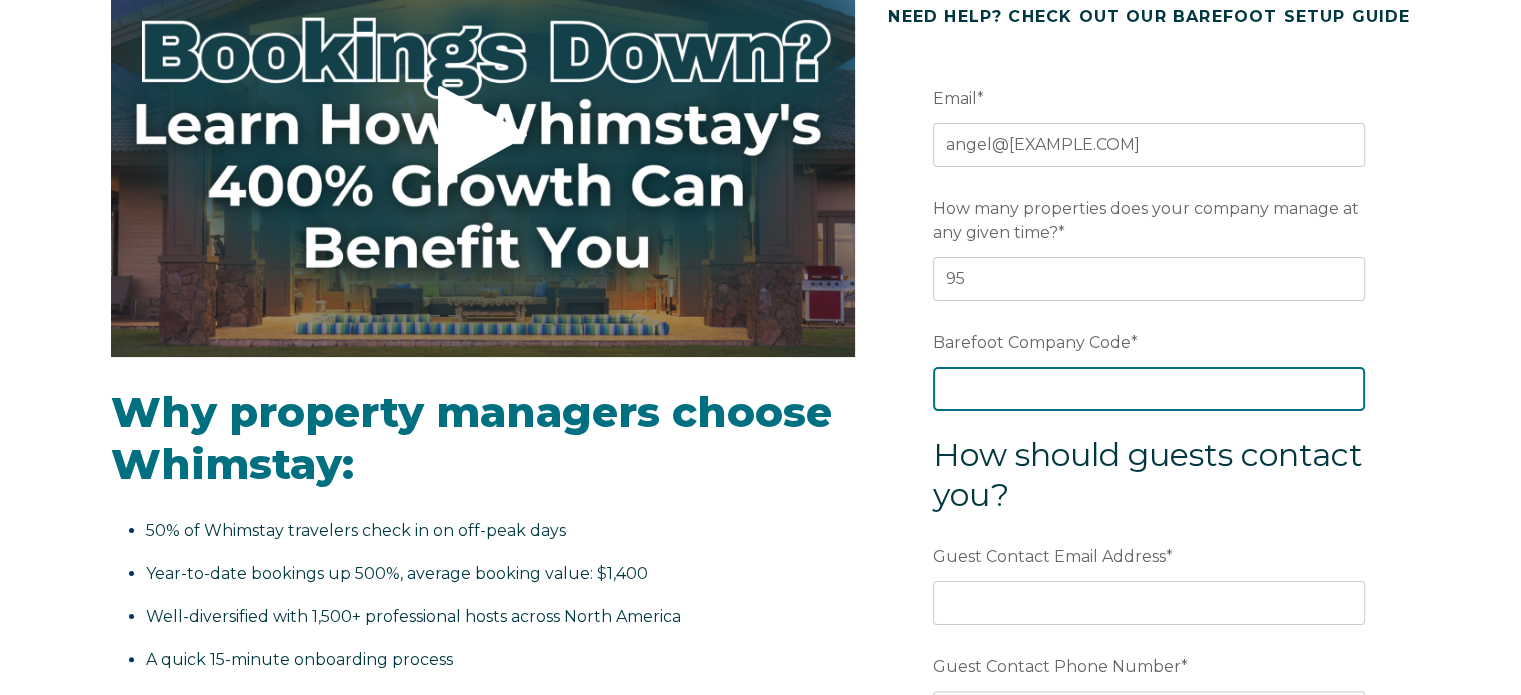 click on "Barefoot Company Code *" at bounding box center [1149, 389] 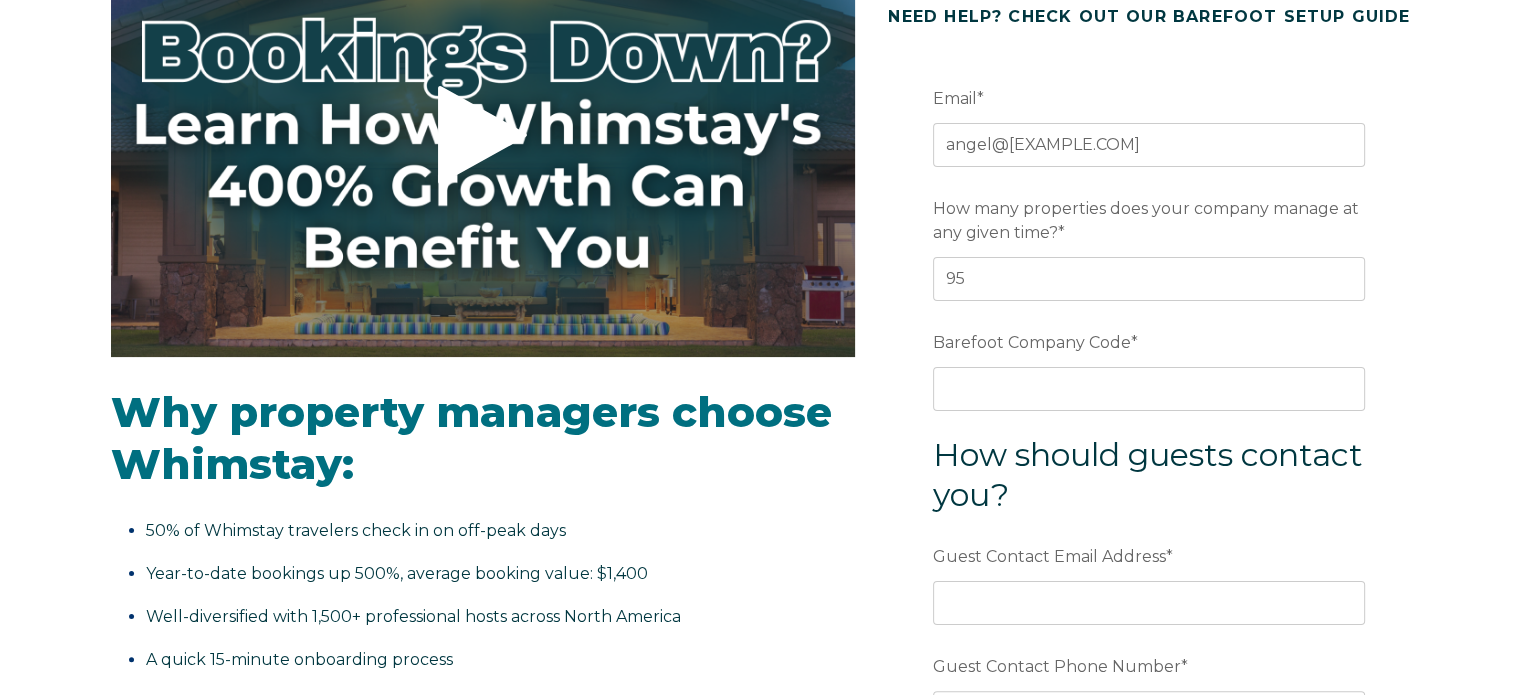 click on "Video player - SSOB Pitch Vid Thumbnail - Click to play video
Why property managers choose Whimstay:
50% of Whimstay travelers check in on off-peak days
Year-to-date bookings up 500%, average booking value: $1,400
Well-diversified with 1,500+ professional hosts across North America
A quick 15-minute onboarding process
Whimstay is a top performer on Google Travel
Connect to Barefoot
NEED HELP? CHECK OUT OUR BAREFOOT SETUP GUIDE
Email * angel@vacationonmarco.com Preferred language SDR How many properties does your company manage at any given time? * 95 Barefoot Company Code * How should guests contact you? Guest Contact Email Address * Guest Contact Phone Number *" at bounding box center (760, 440) 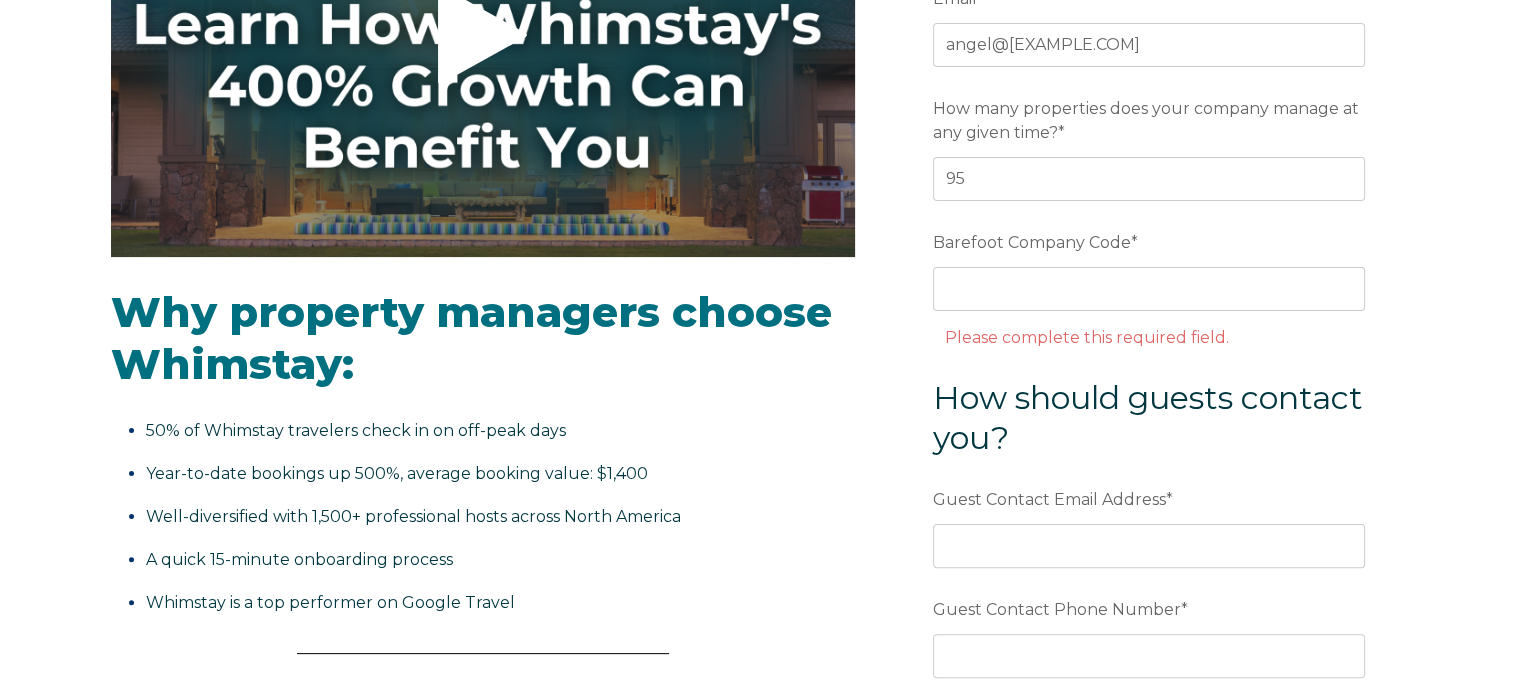 scroll, scrollTop: 500, scrollLeft: 0, axis: vertical 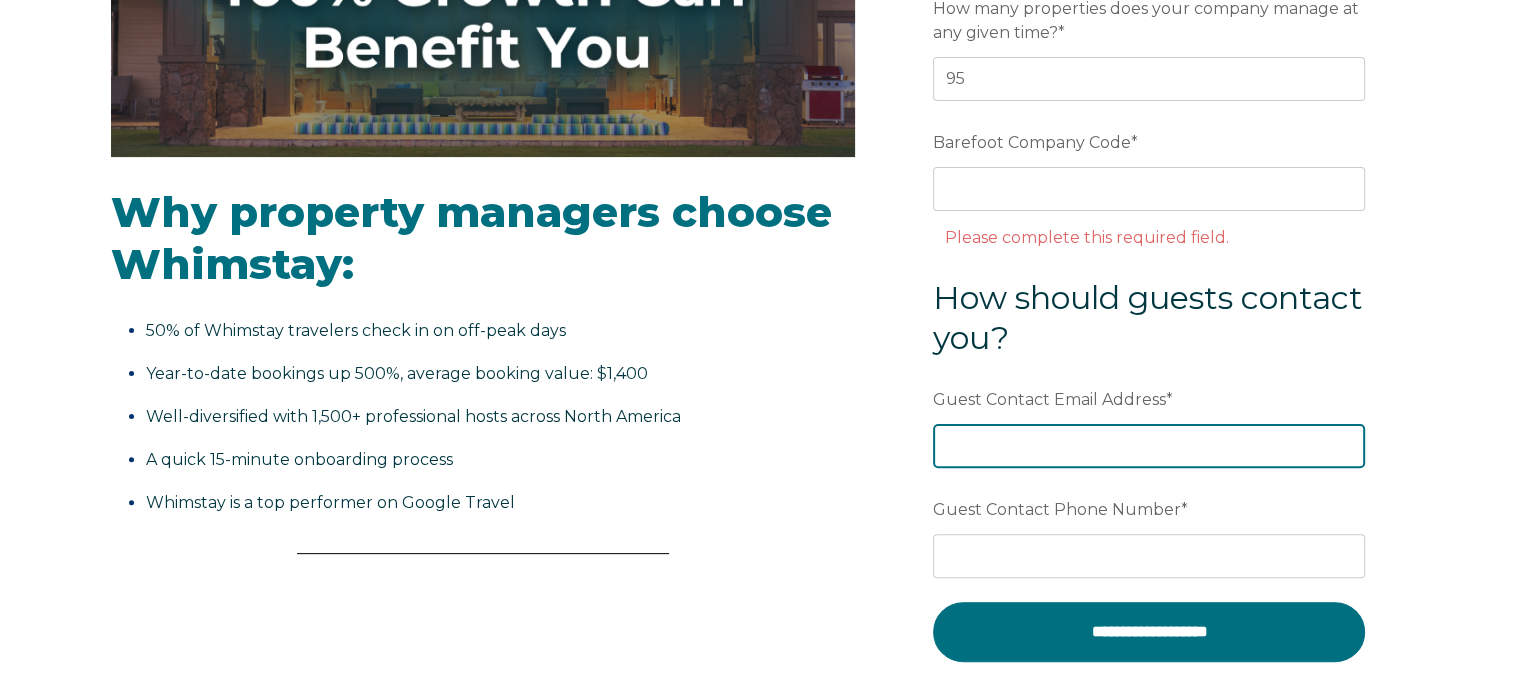 click on "Guest Contact Email Address *" at bounding box center [1149, 446] 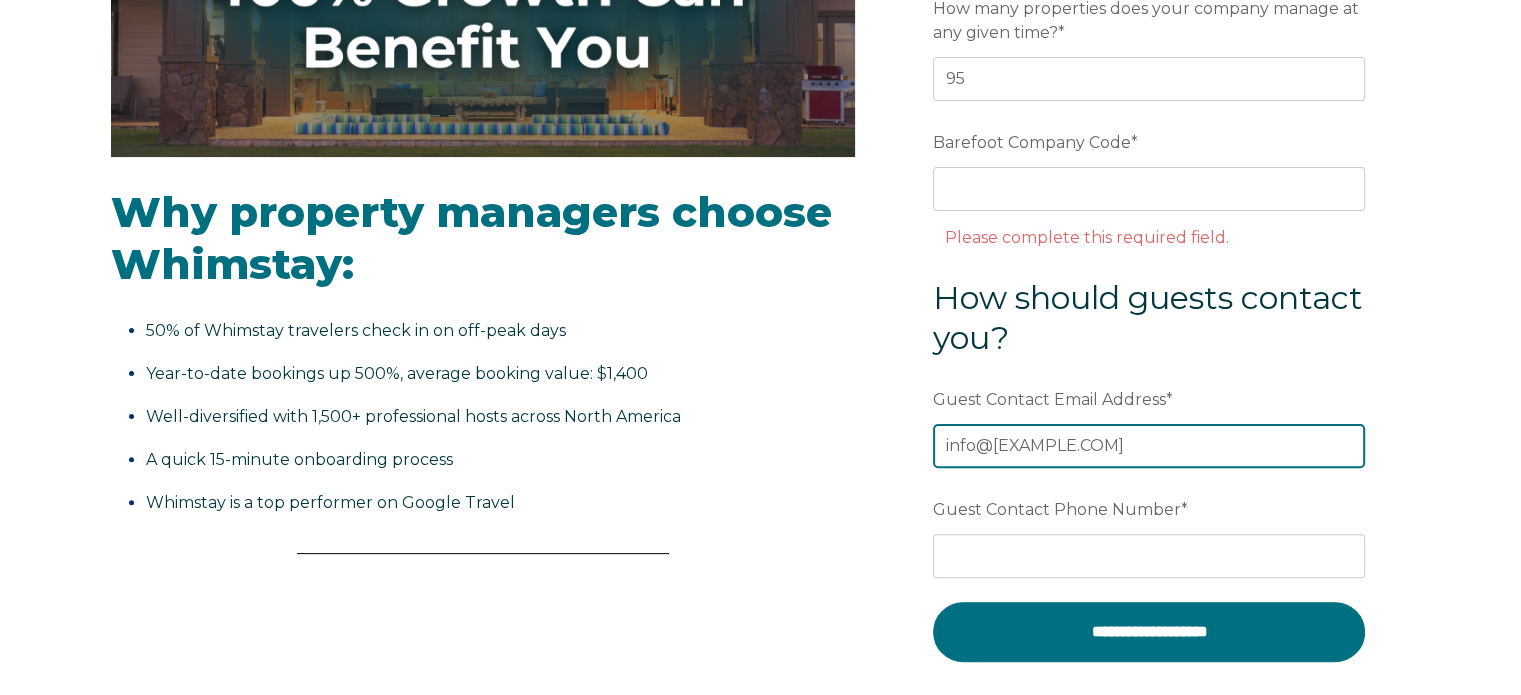 type on "info@vacationonmarco.com" 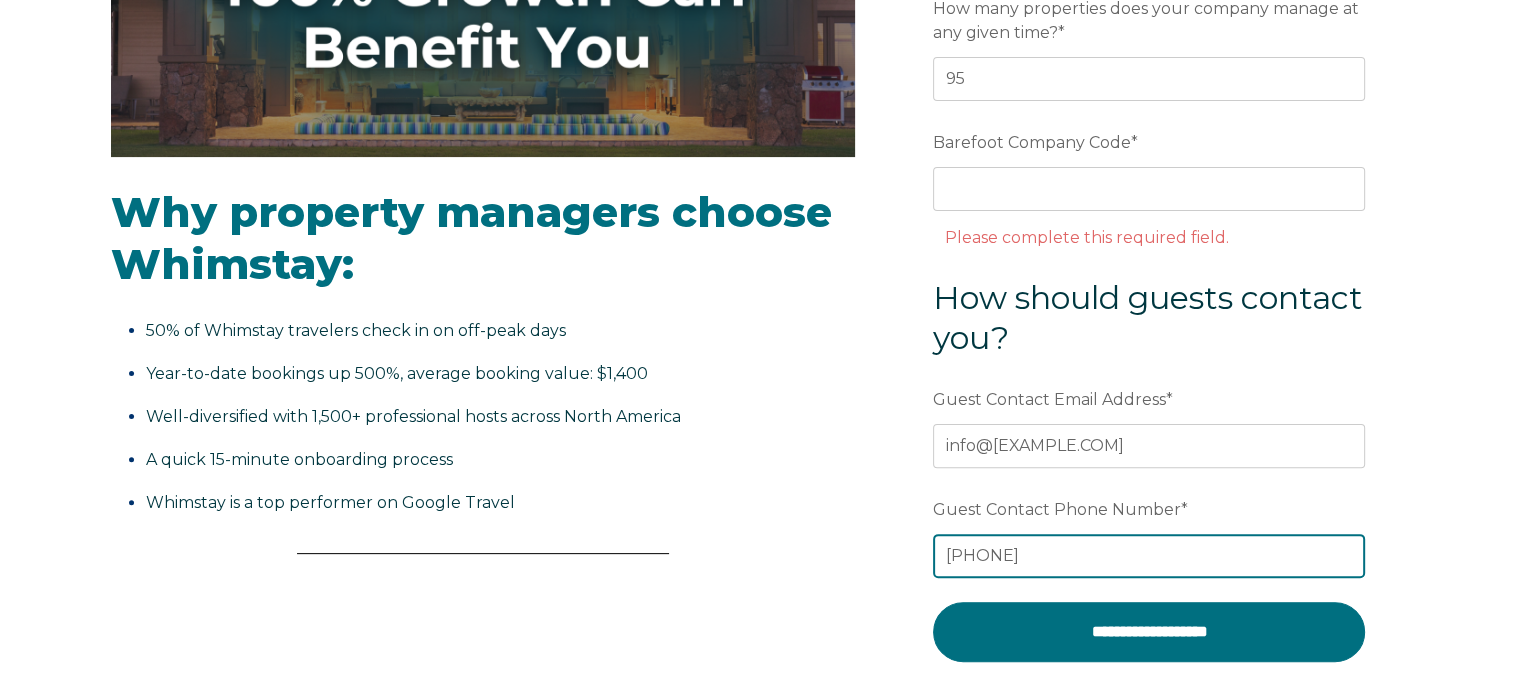 type on "2393947653" 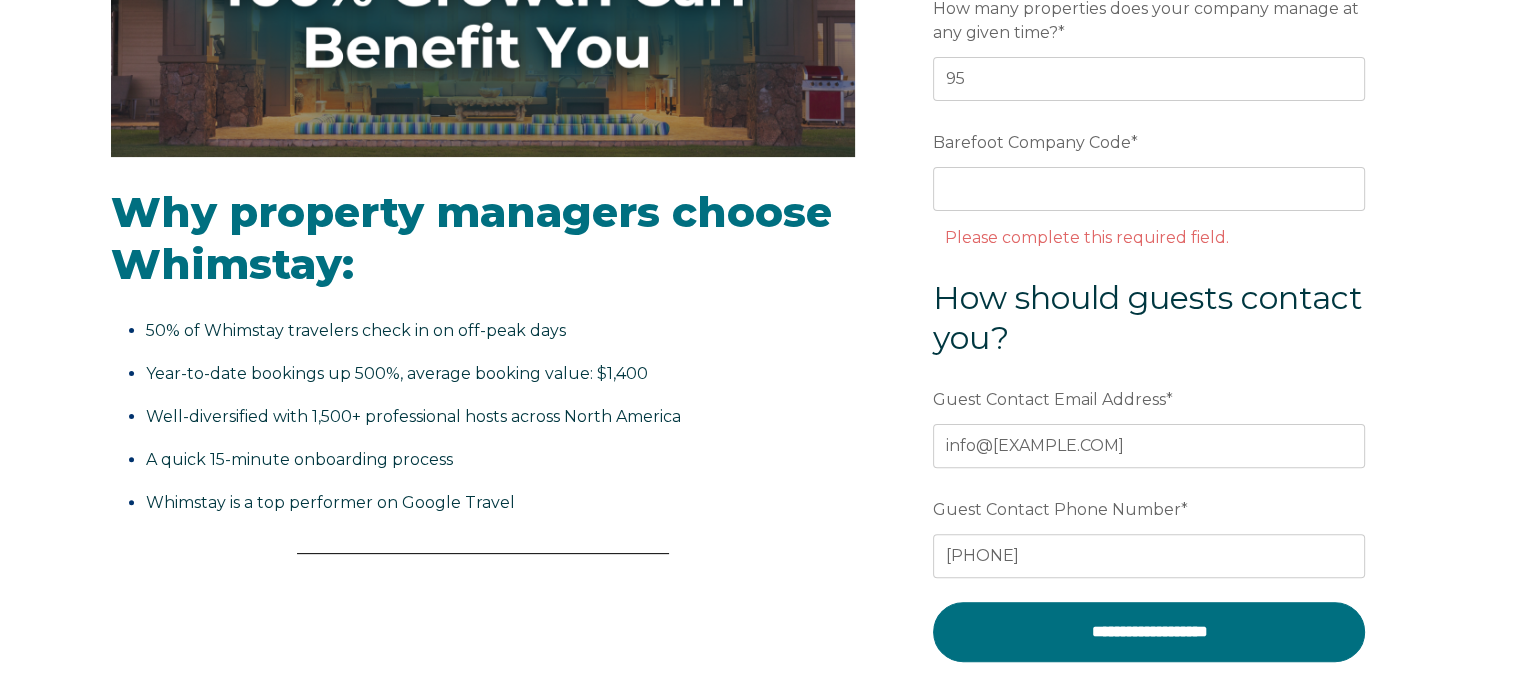 click on "Video player - SSOB Pitch Vid Thumbnail - Click to play video
Why property managers choose Whimstay:
50% of Whimstay travelers check in on off-peak days
Year-to-date bookings up 500%, average booking value: $1,400
Well-diversified with 1,500+ professional hosts across North America
A quick 15-minute onboarding process
Whimstay is a top performer on Google Travel
Connect to Barefoot
NEED HELP? CHECK OUT OUR BAREFOOT SETUP GUIDE
Email * angel@vacationonmarco.com Preferred language SDR How many properties does your company manage at any given time? * 95 Barefoot Company Code * Please complete this required field. How should guests contact you? Guest Contact Email Address * *" at bounding box center (760, 262) 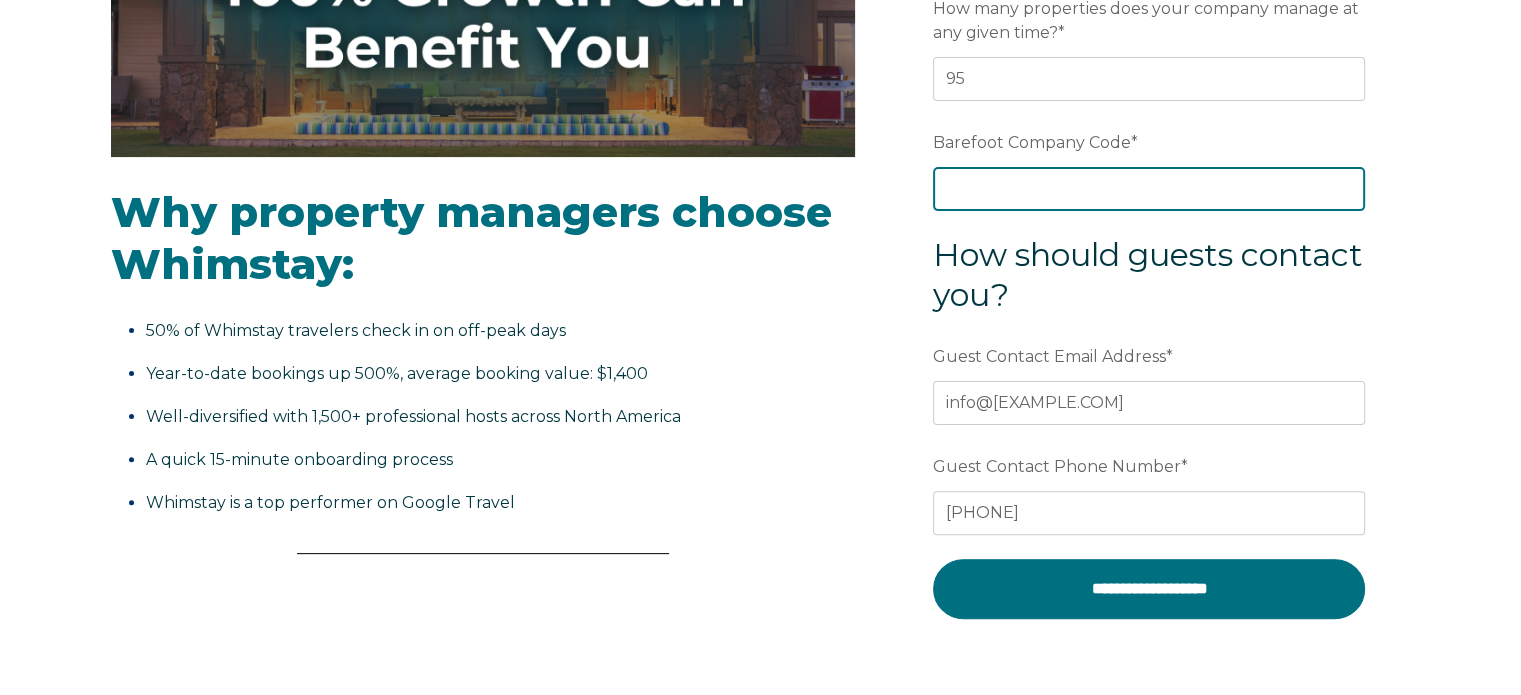 click on "Barefoot Company Code *" at bounding box center [1149, 189] 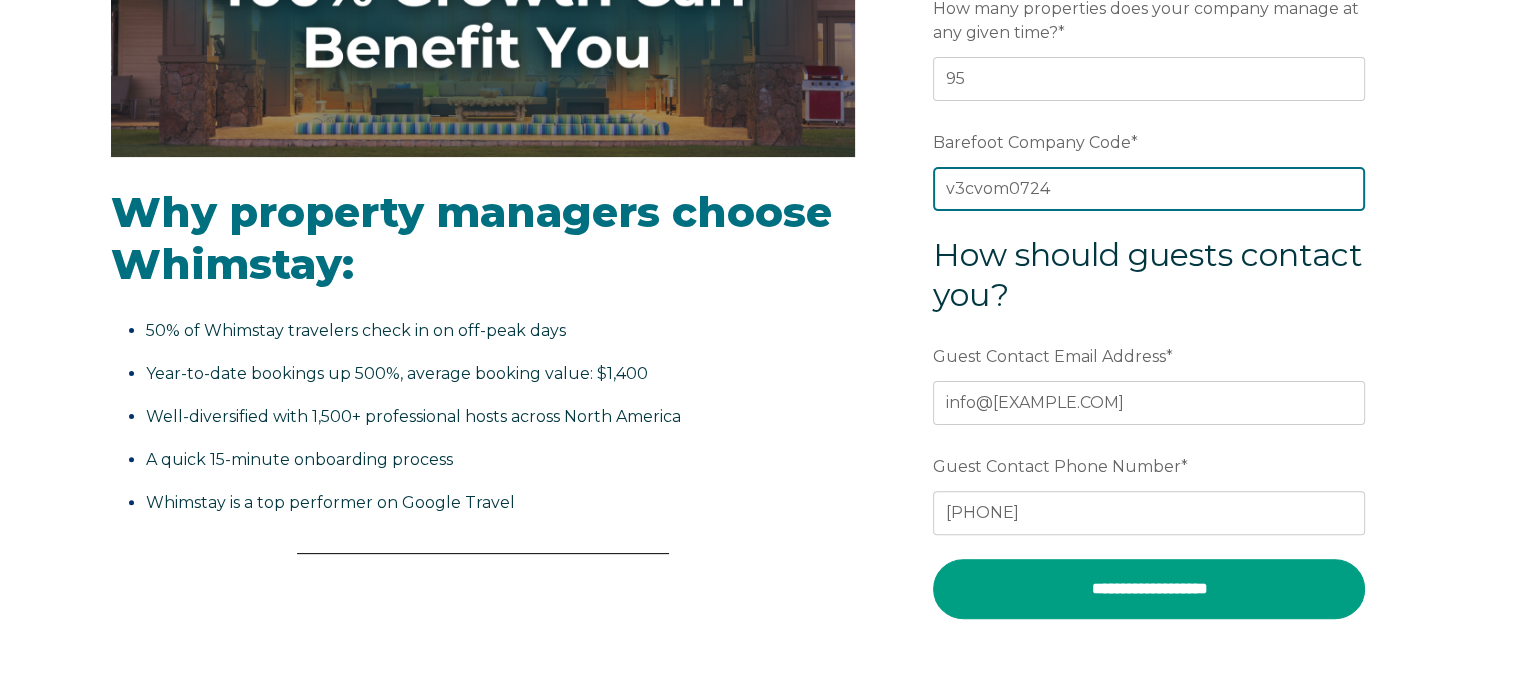 type on "v3cvom0724" 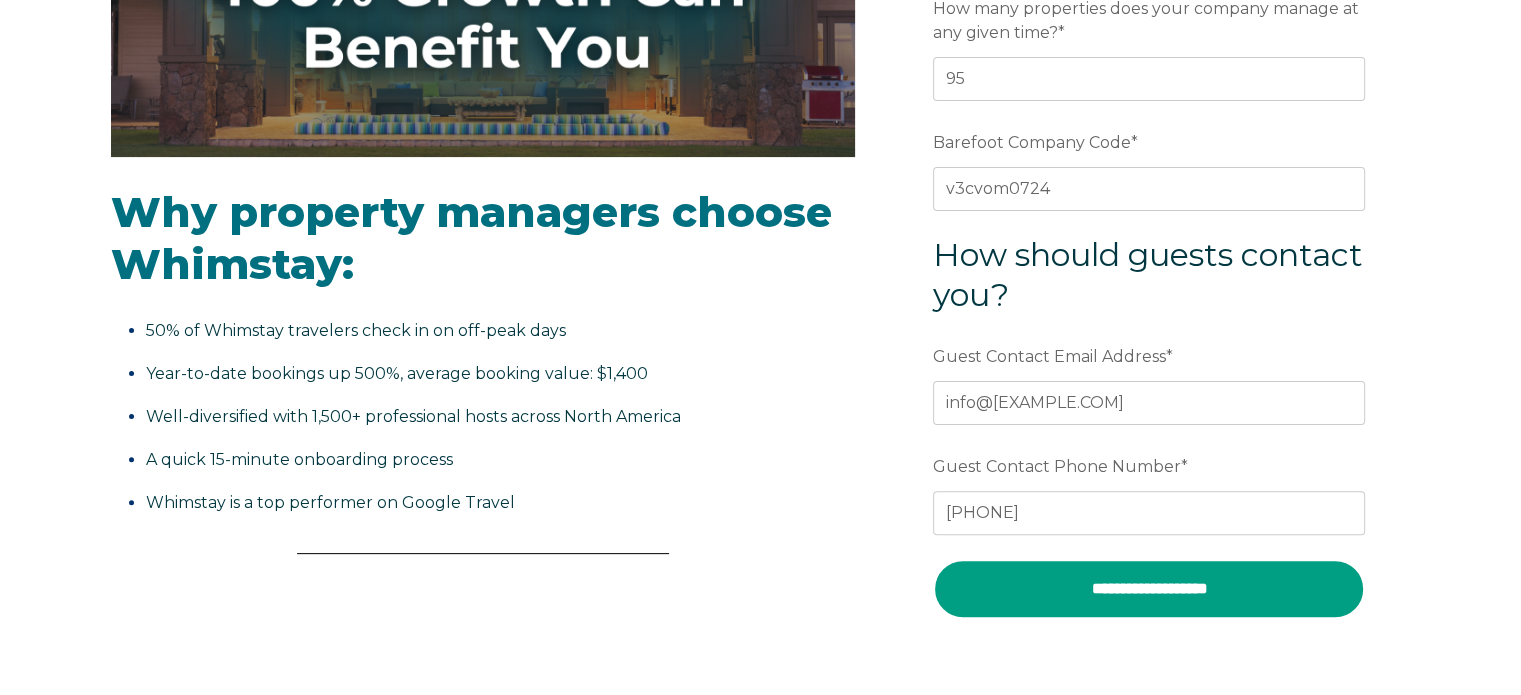 click on "**********" at bounding box center [1149, 589] 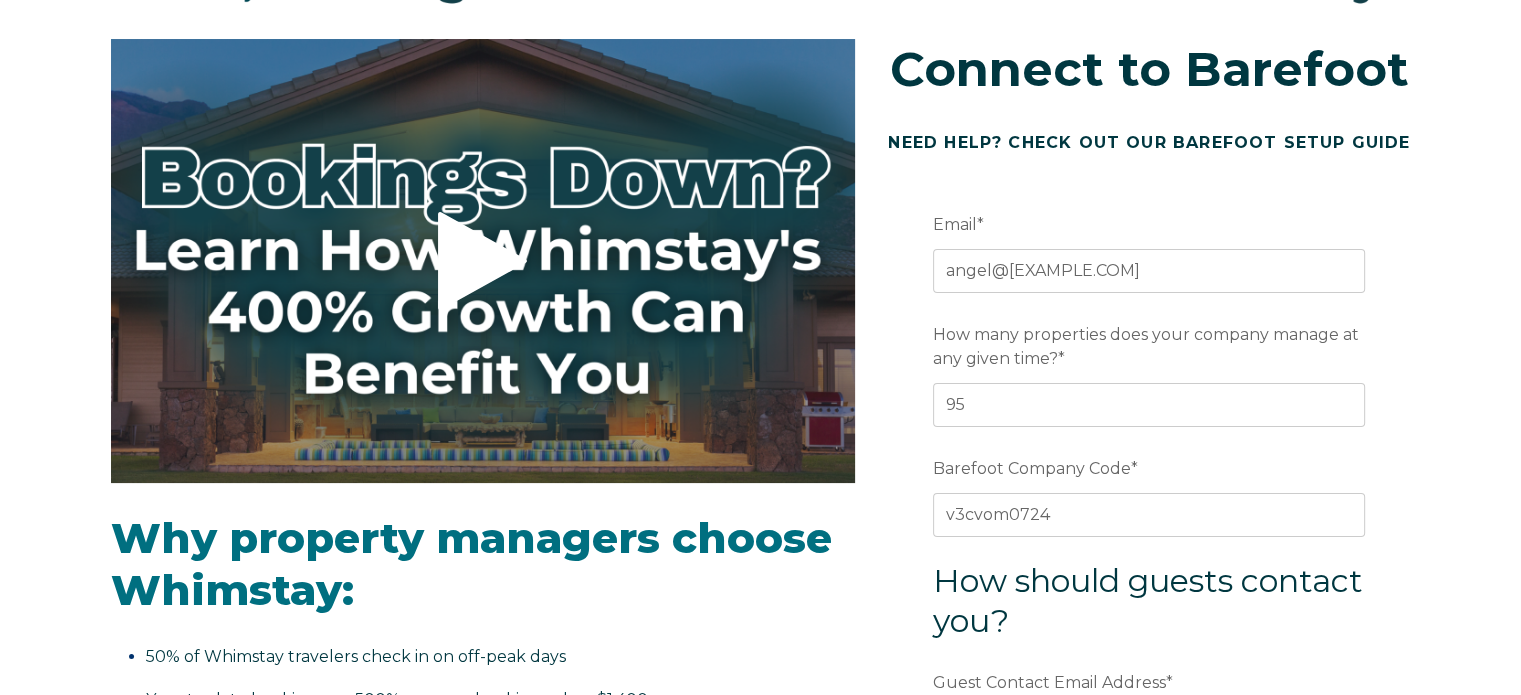 scroll, scrollTop: 400, scrollLeft: 0, axis: vertical 